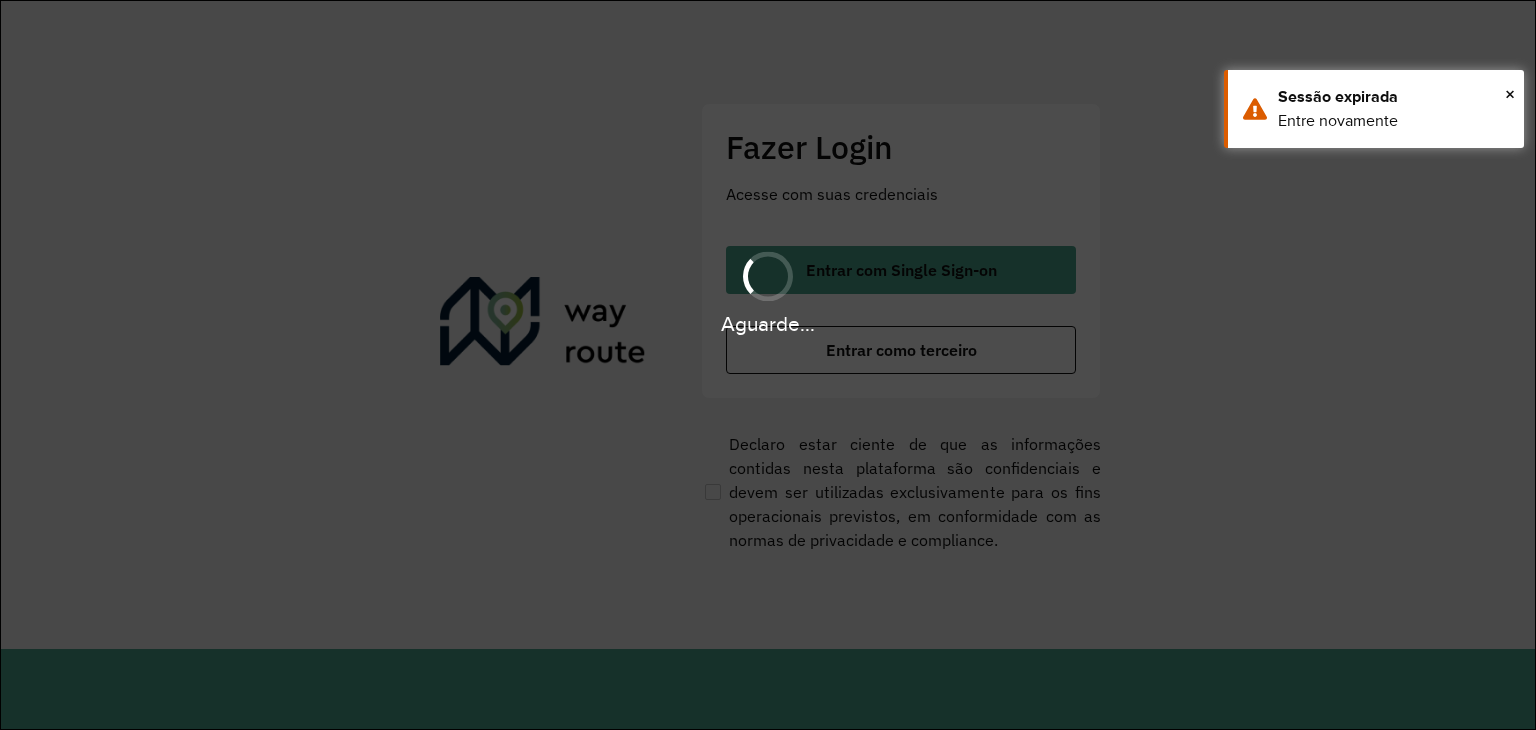 scroll, scrollTop: 0, scrollLeft: 0, axis: both 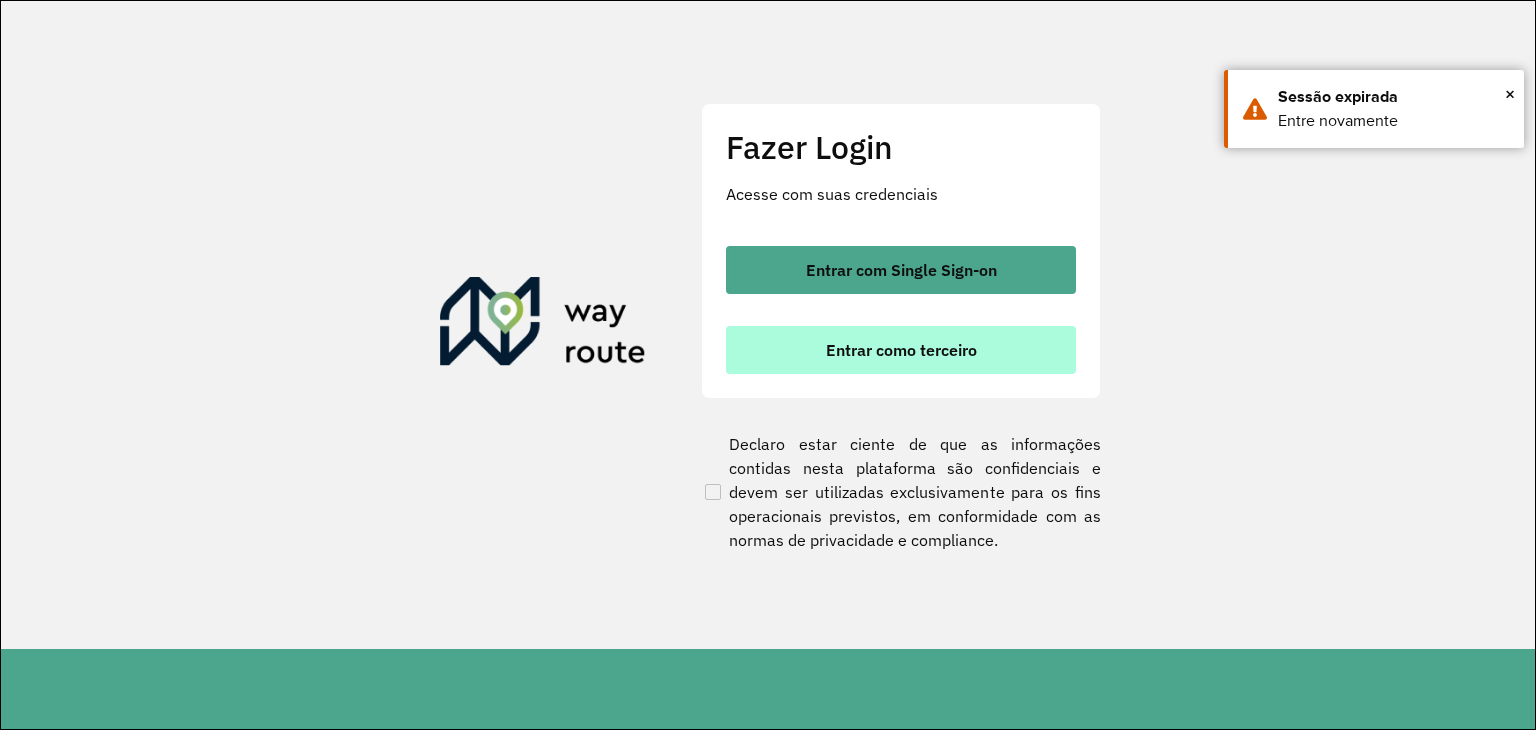 click on "Entrar como terceiro" at bounding box center [901, 350] 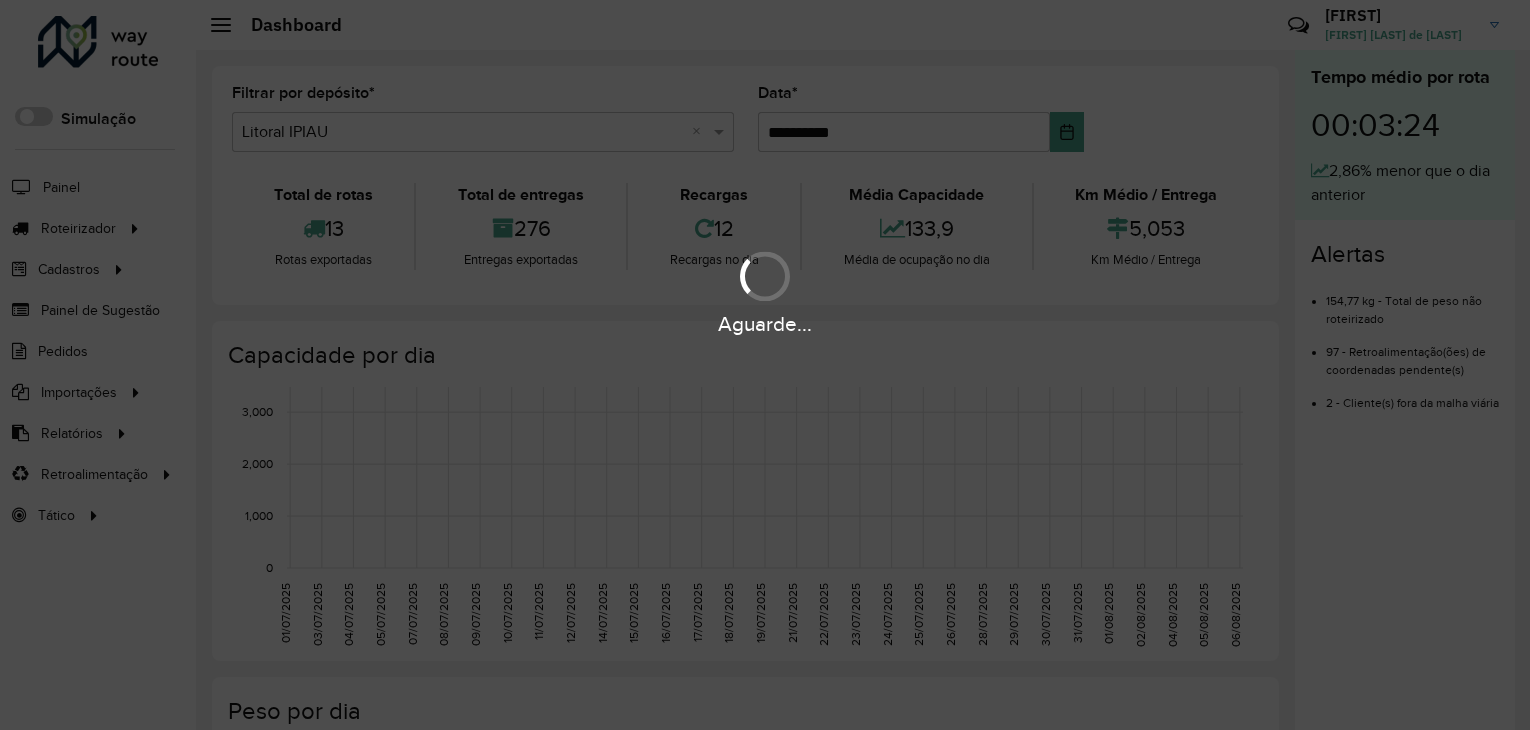 scroll, scrollTop: 0, scrollLeft: 0, axis: both 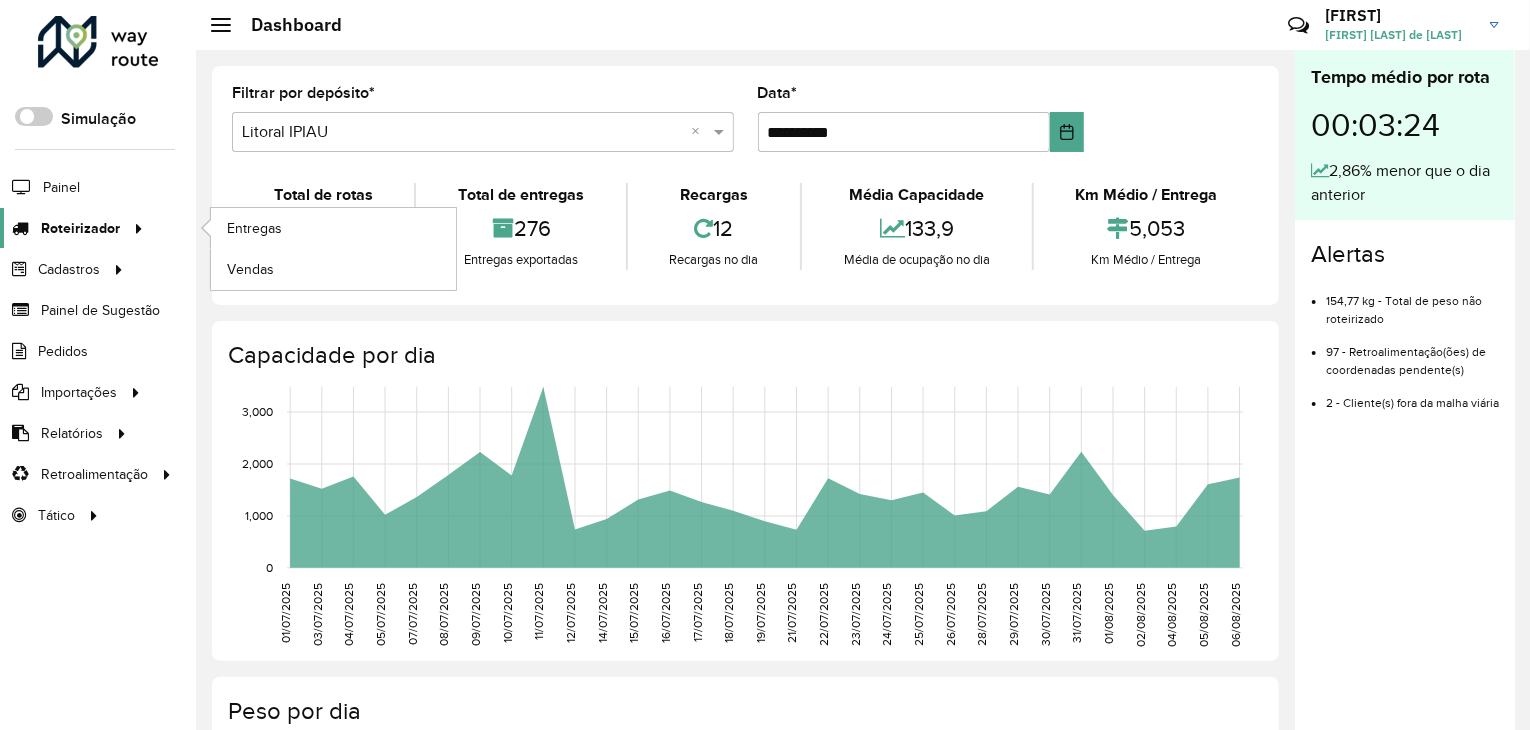 click on "Roteirizador" 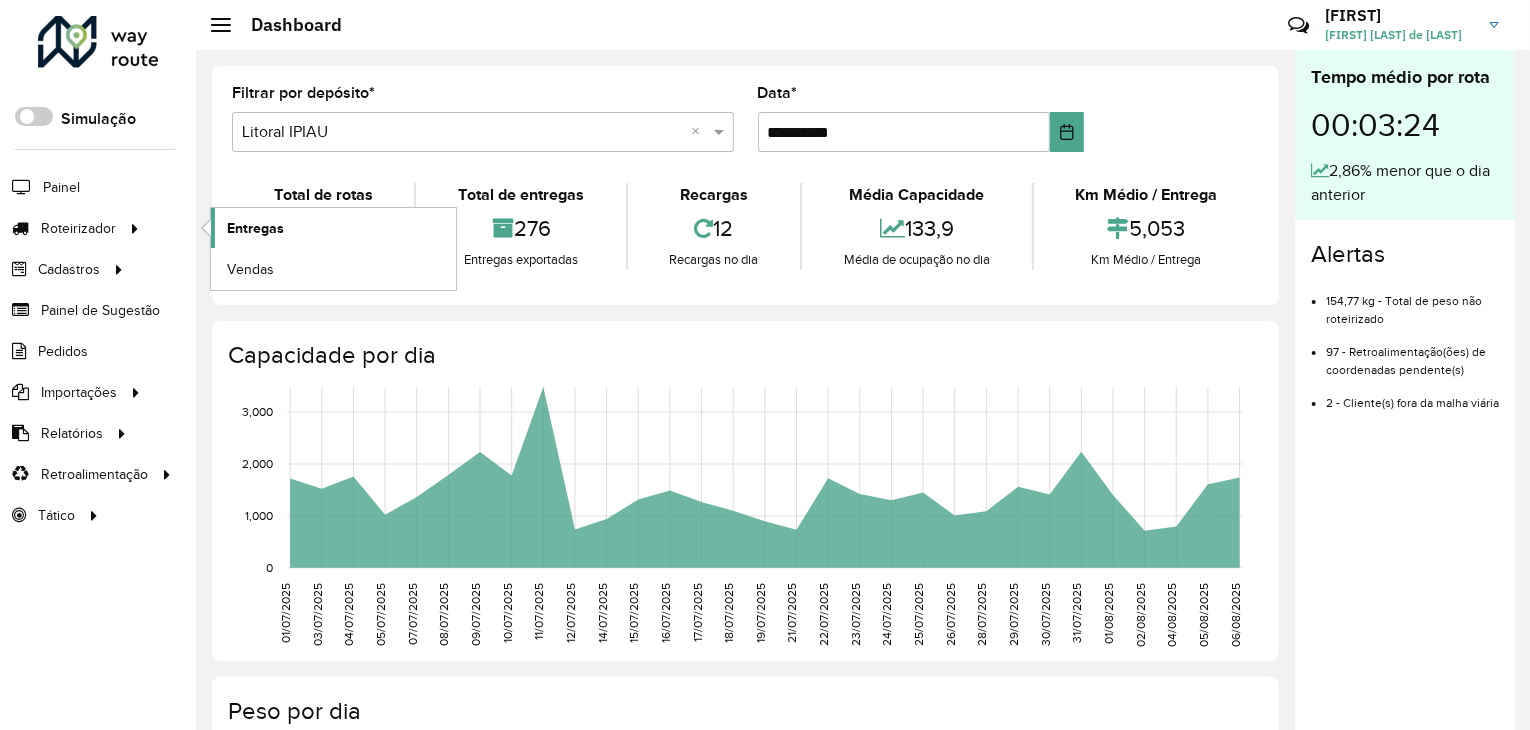 click on "Entregas" 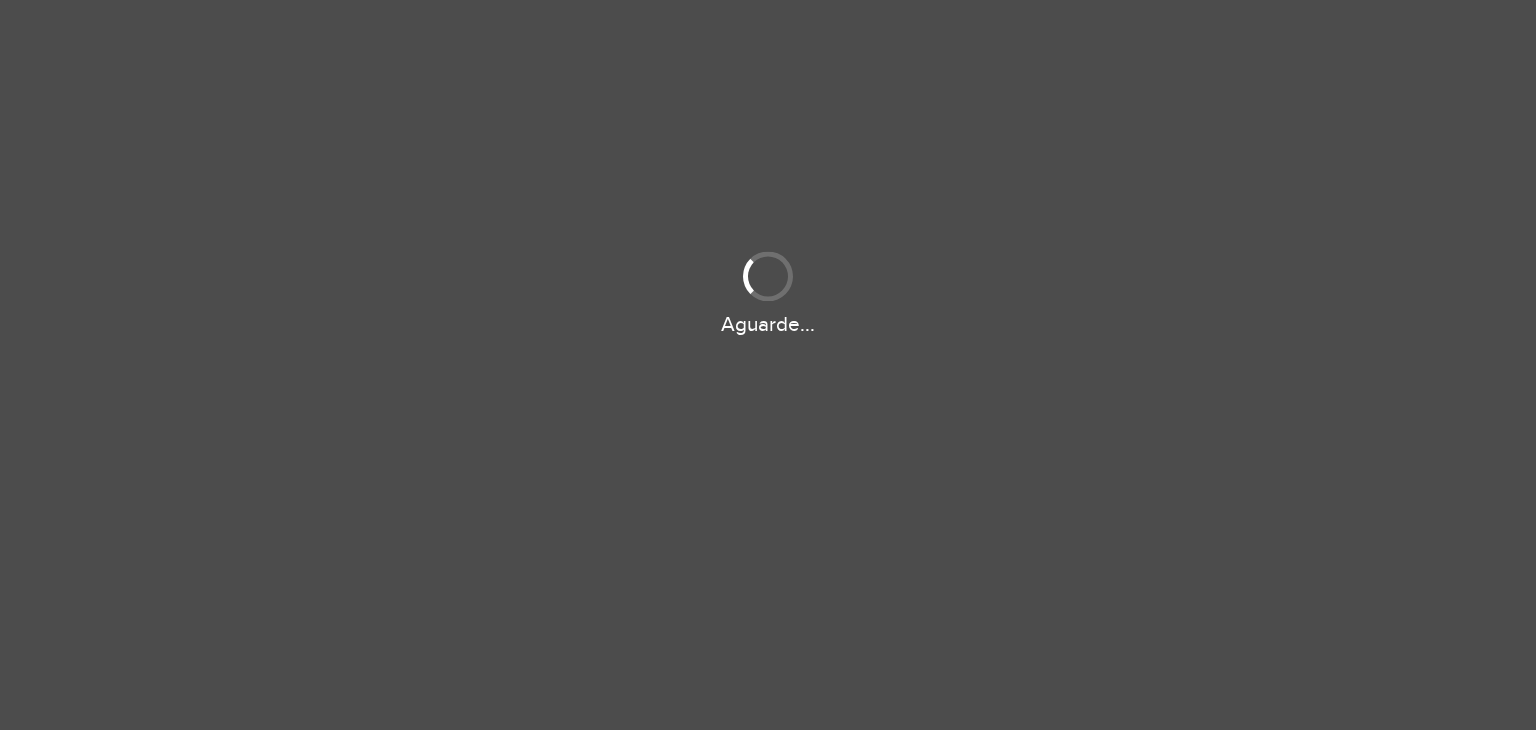 scroll, scrollTop: 0, scrollLeft: 0, axis: both 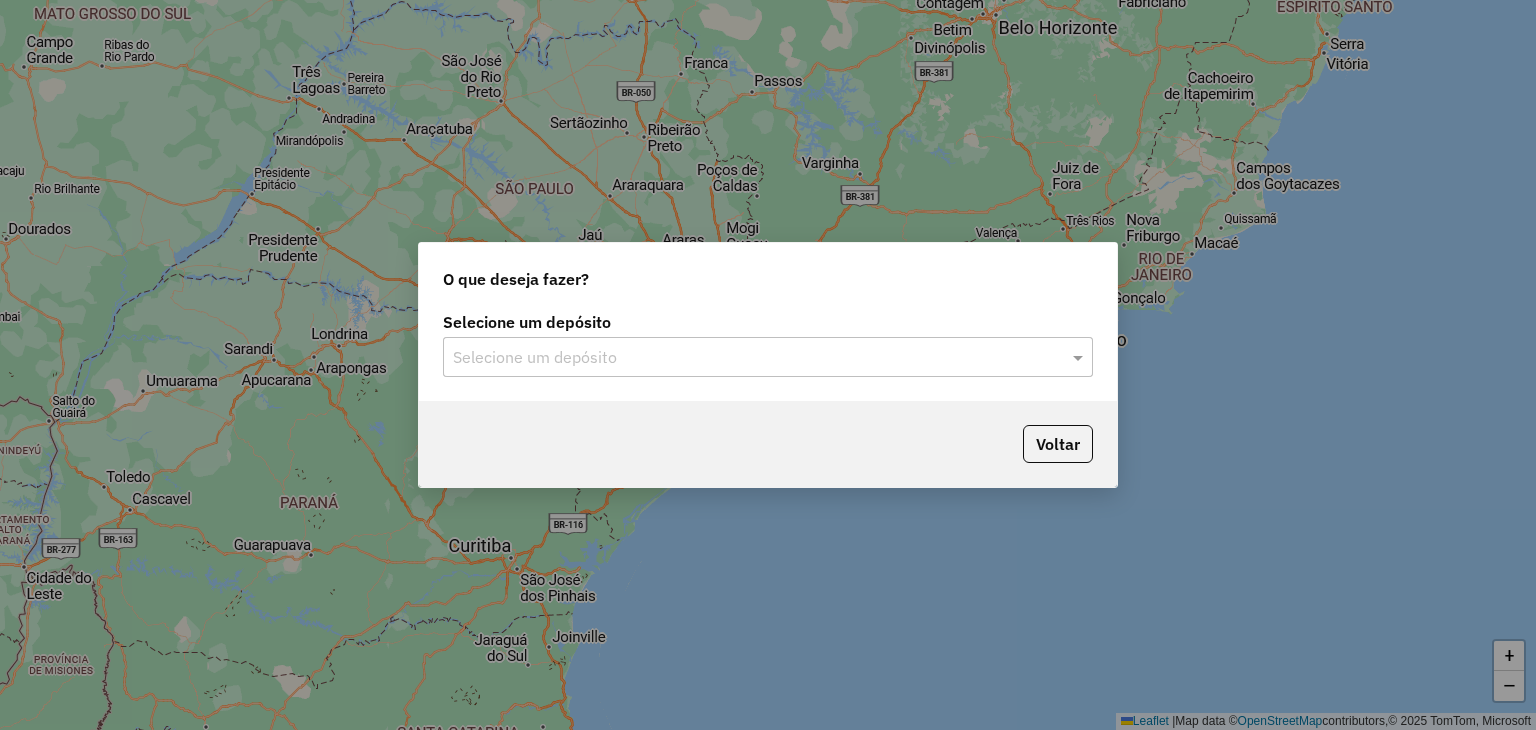click on "Selecione um depósito" 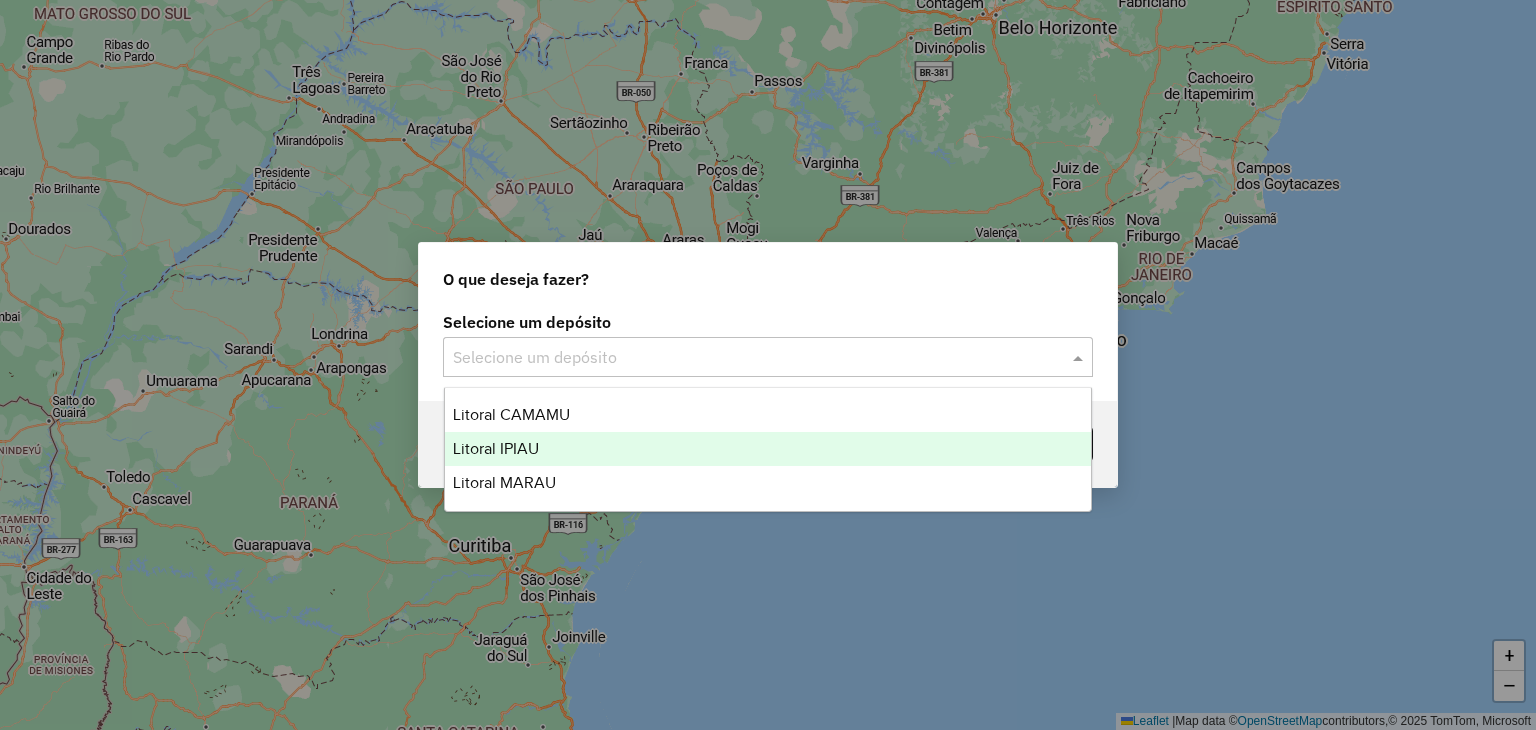 click on "Litoral IPIAU" at bounding box center (496, 448) 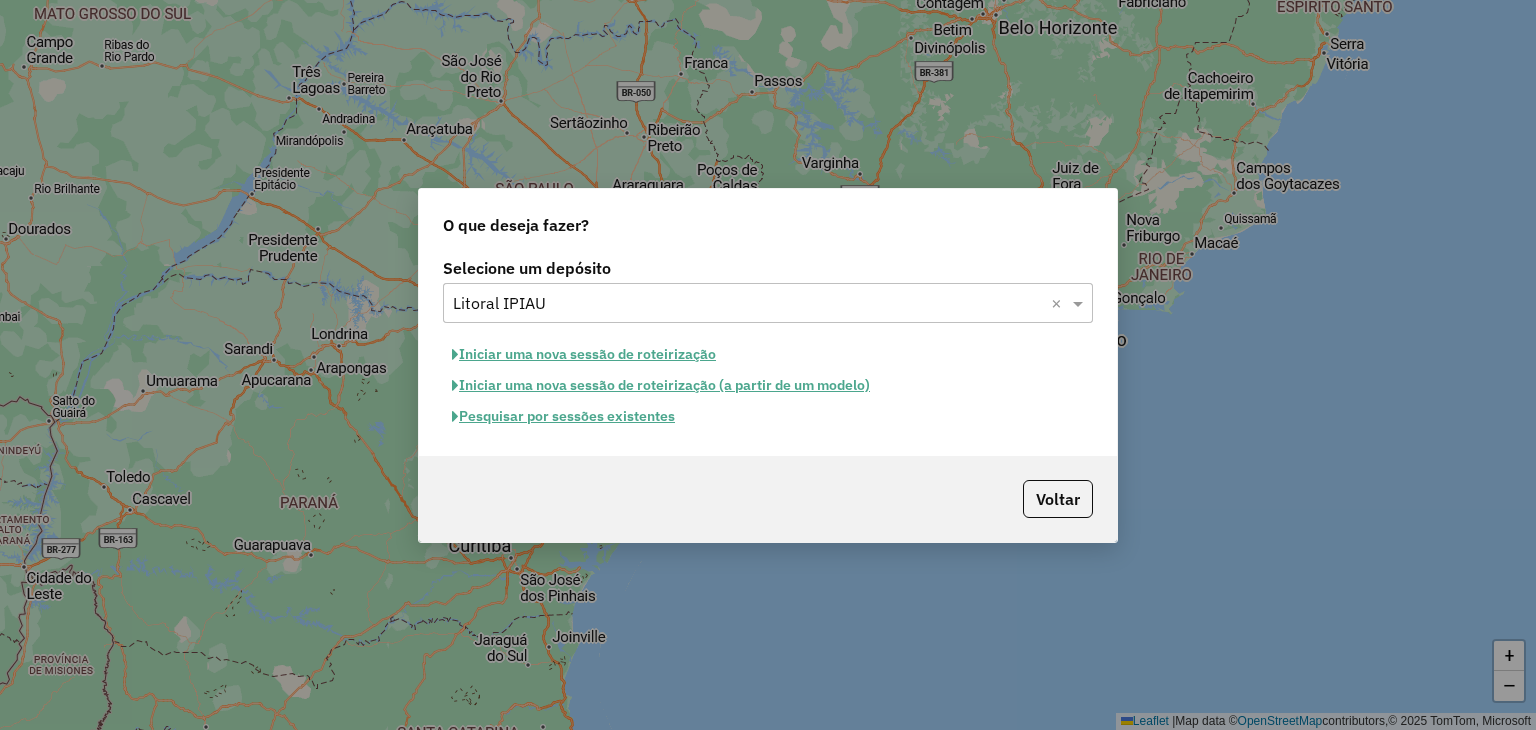 click on "Pesquisar por sessões existentes" 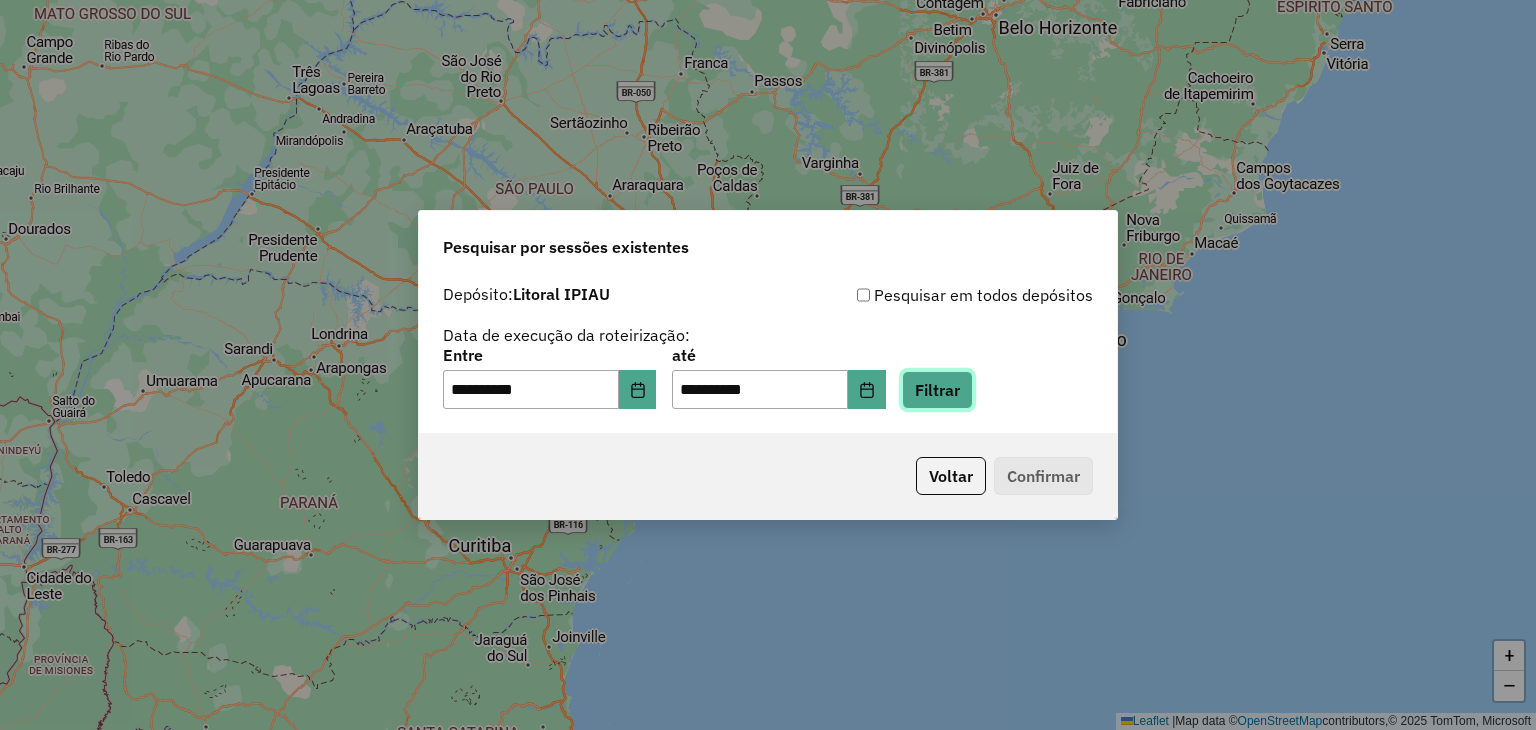 click on "Filtrar" 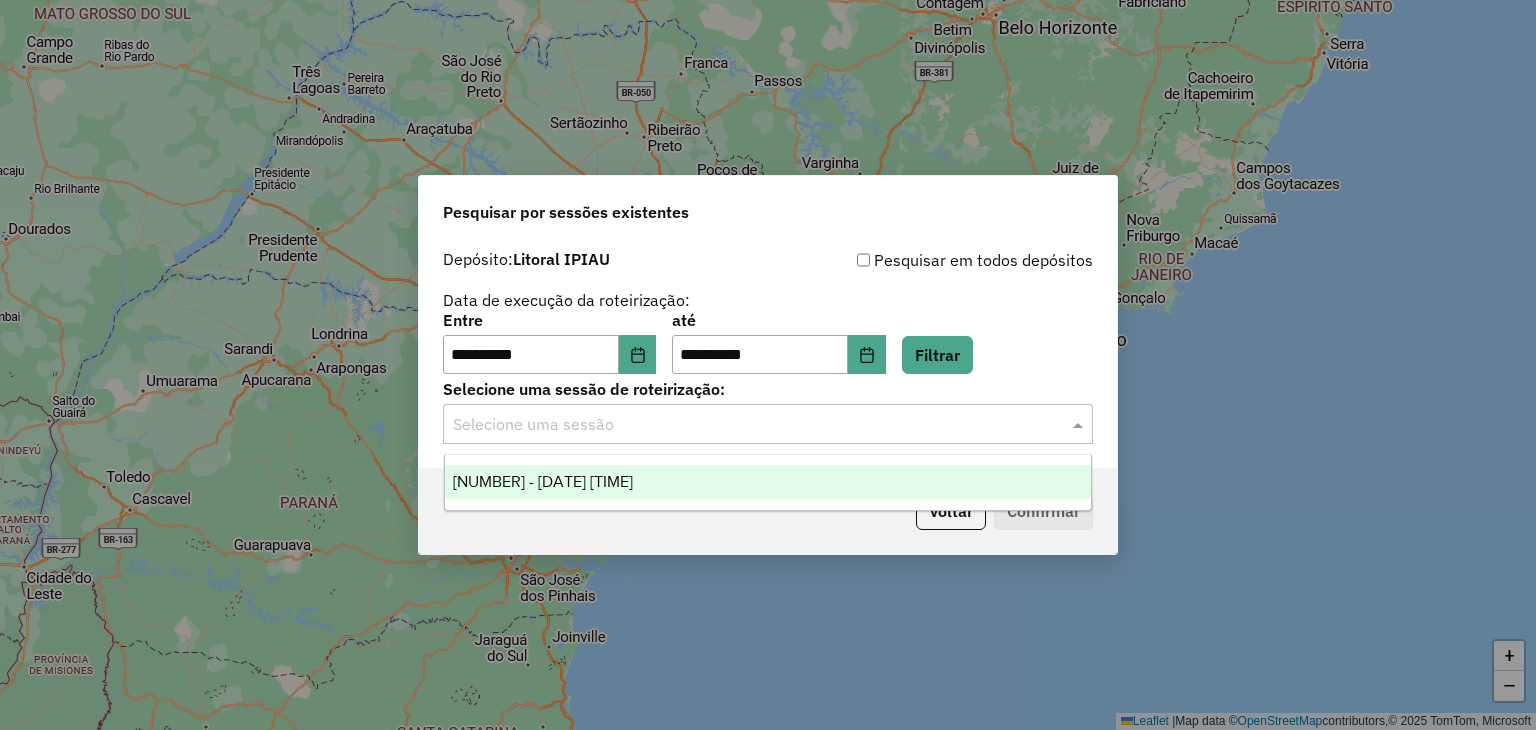 click 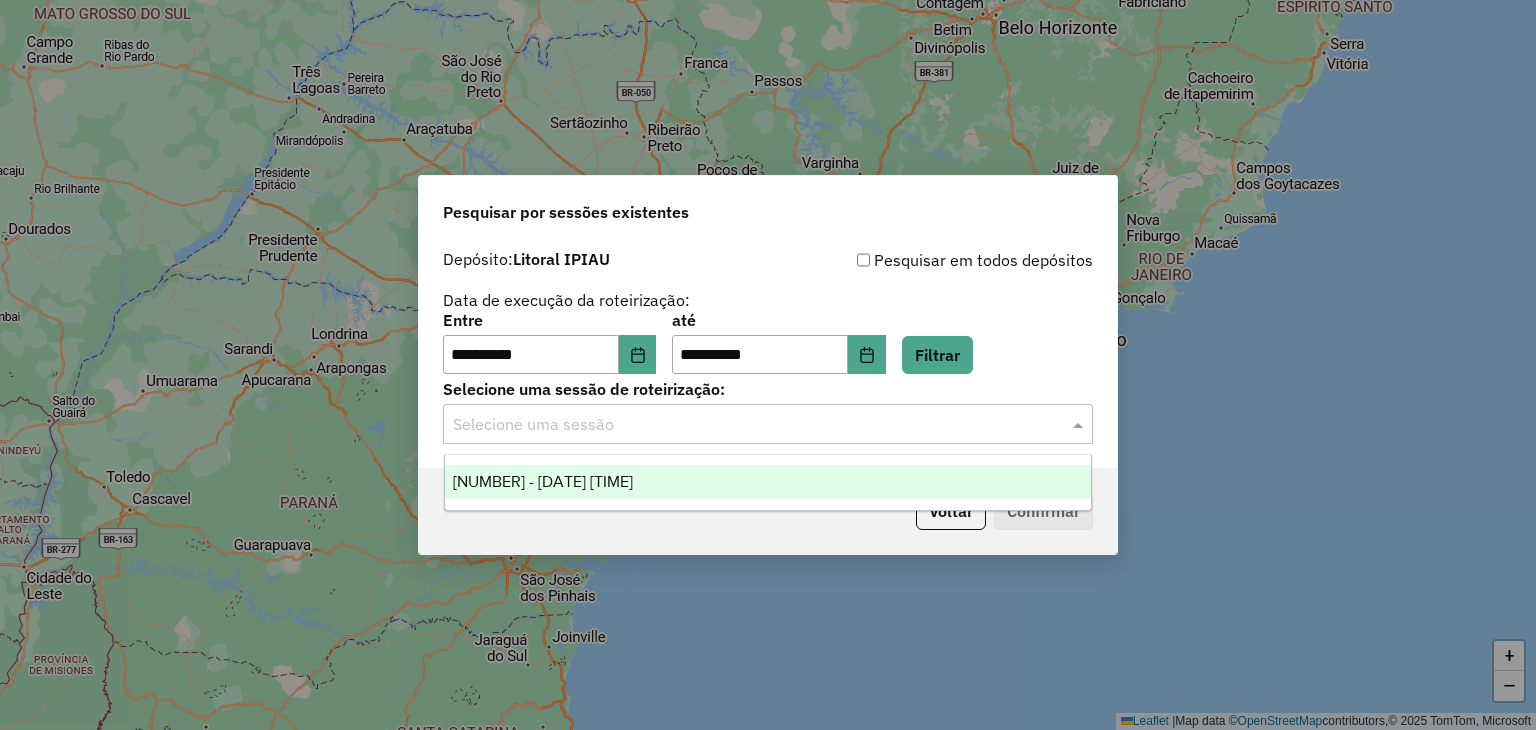 click on "975602 - 06/08/2025 18:41" at bounding box center (543, 481) 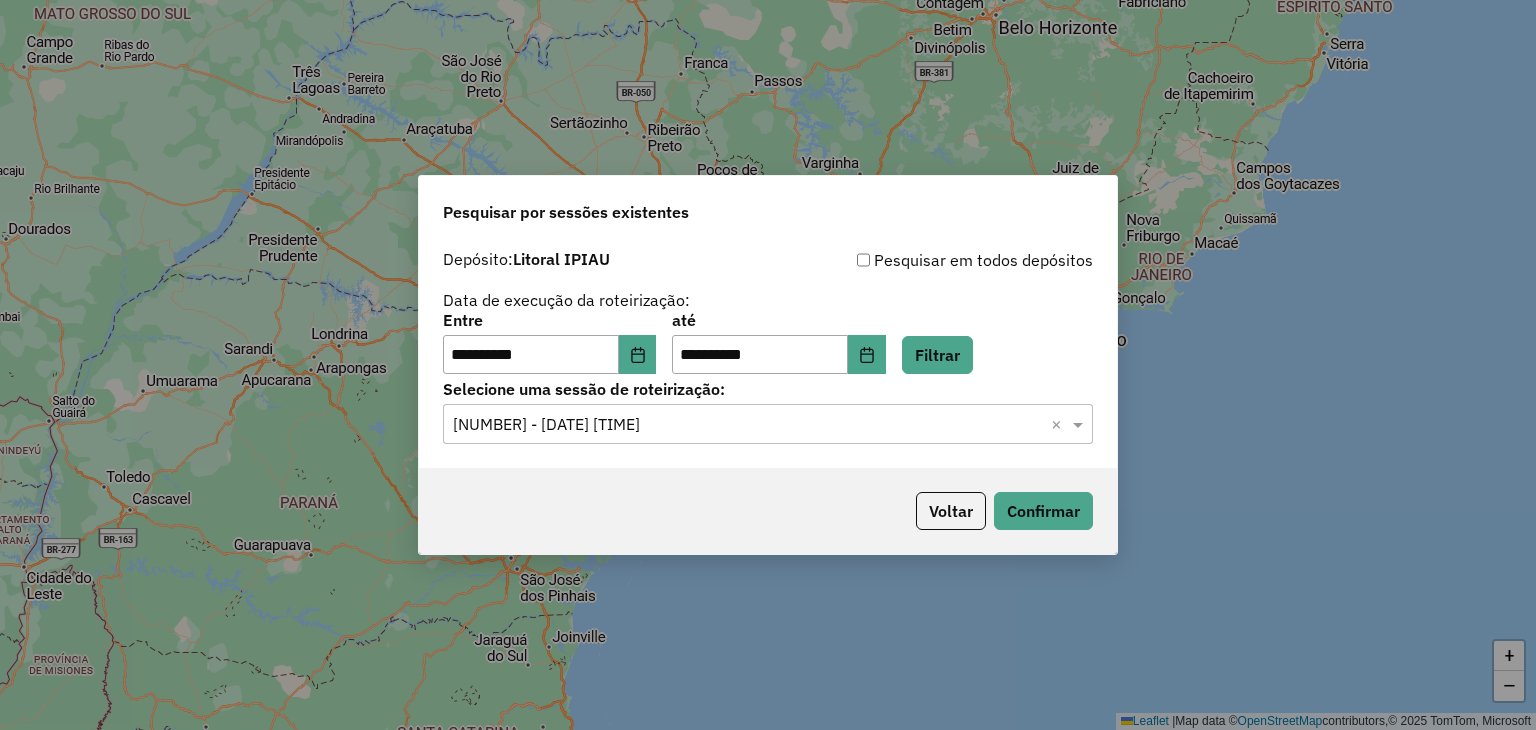 click on "Voltar   Confirmar" 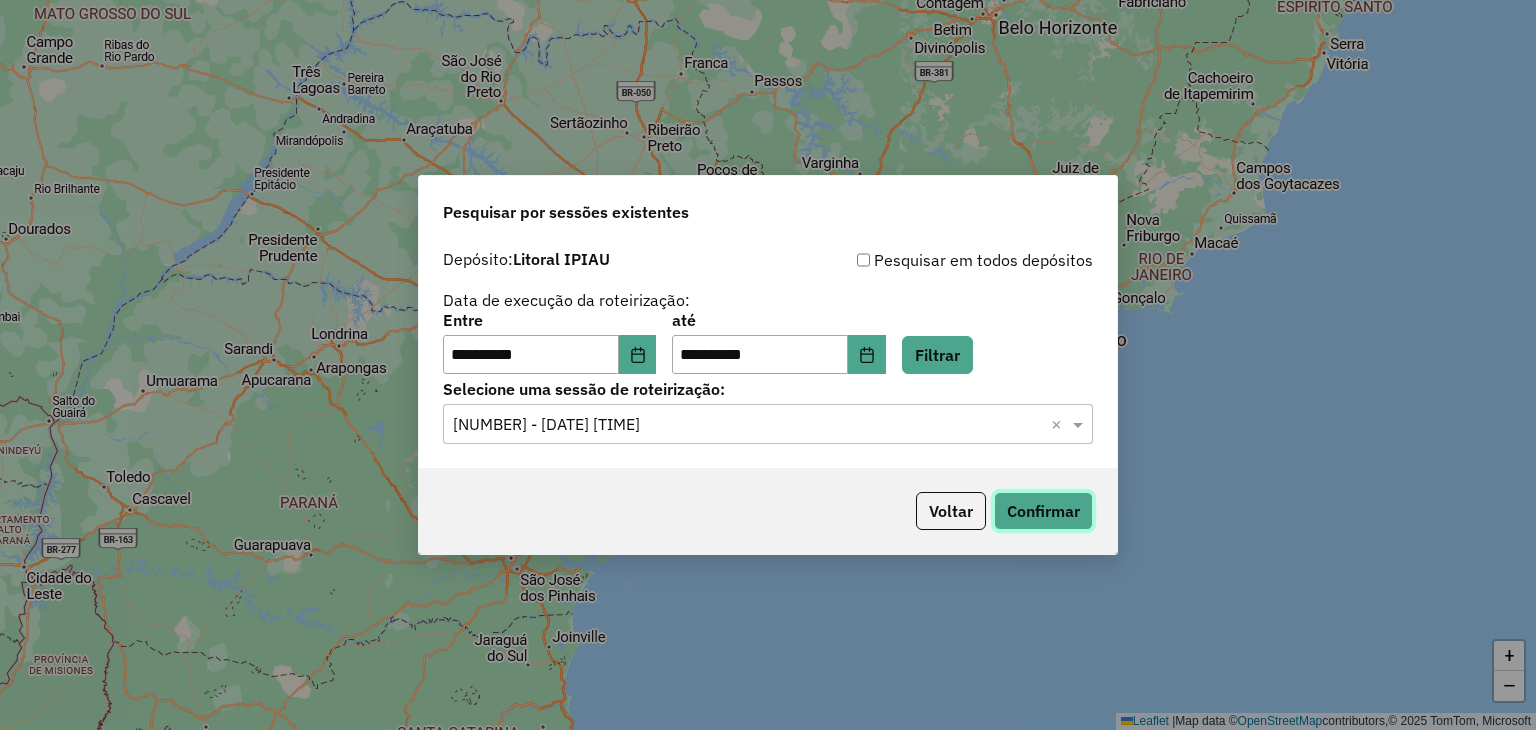 click on "Confirmar" 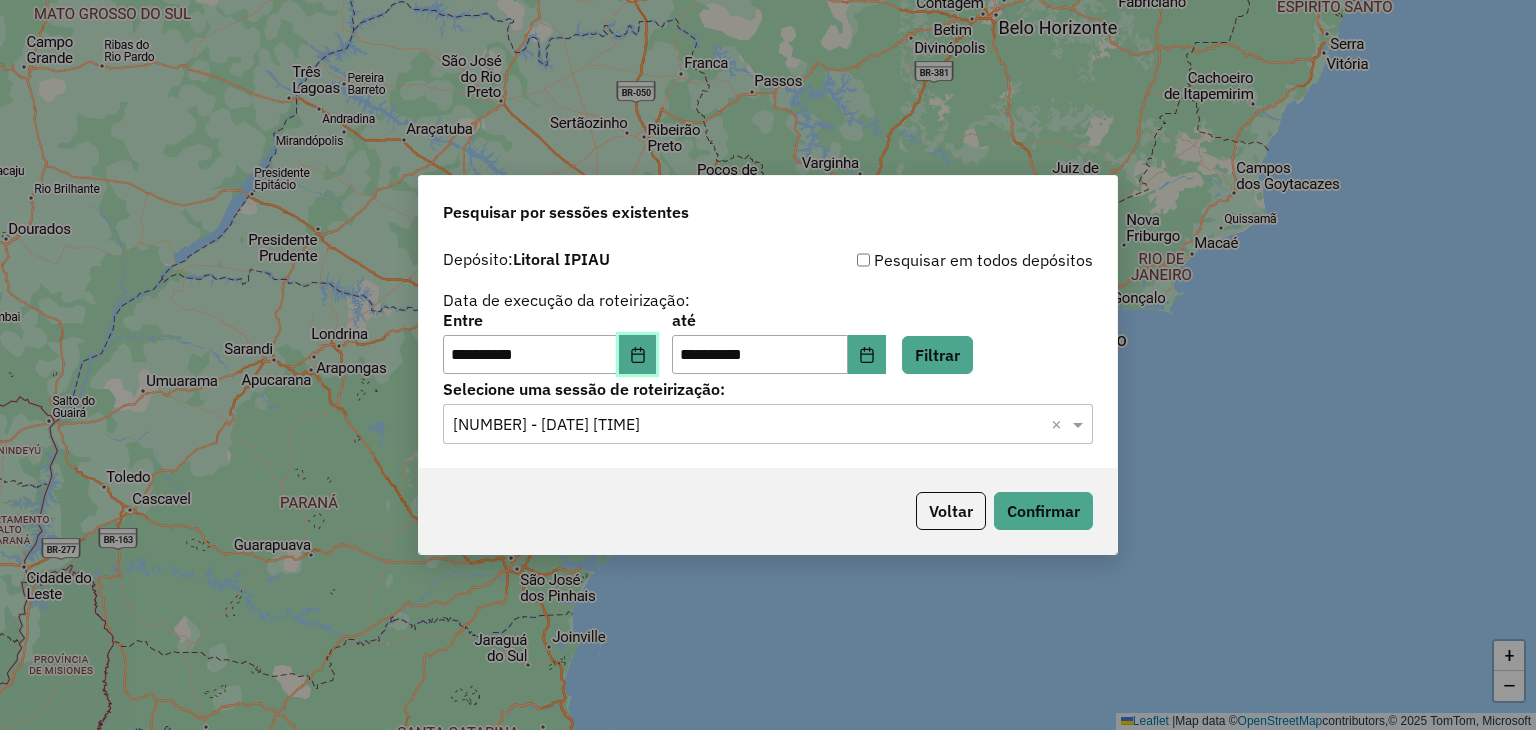 click at bounding box center (638, 355) 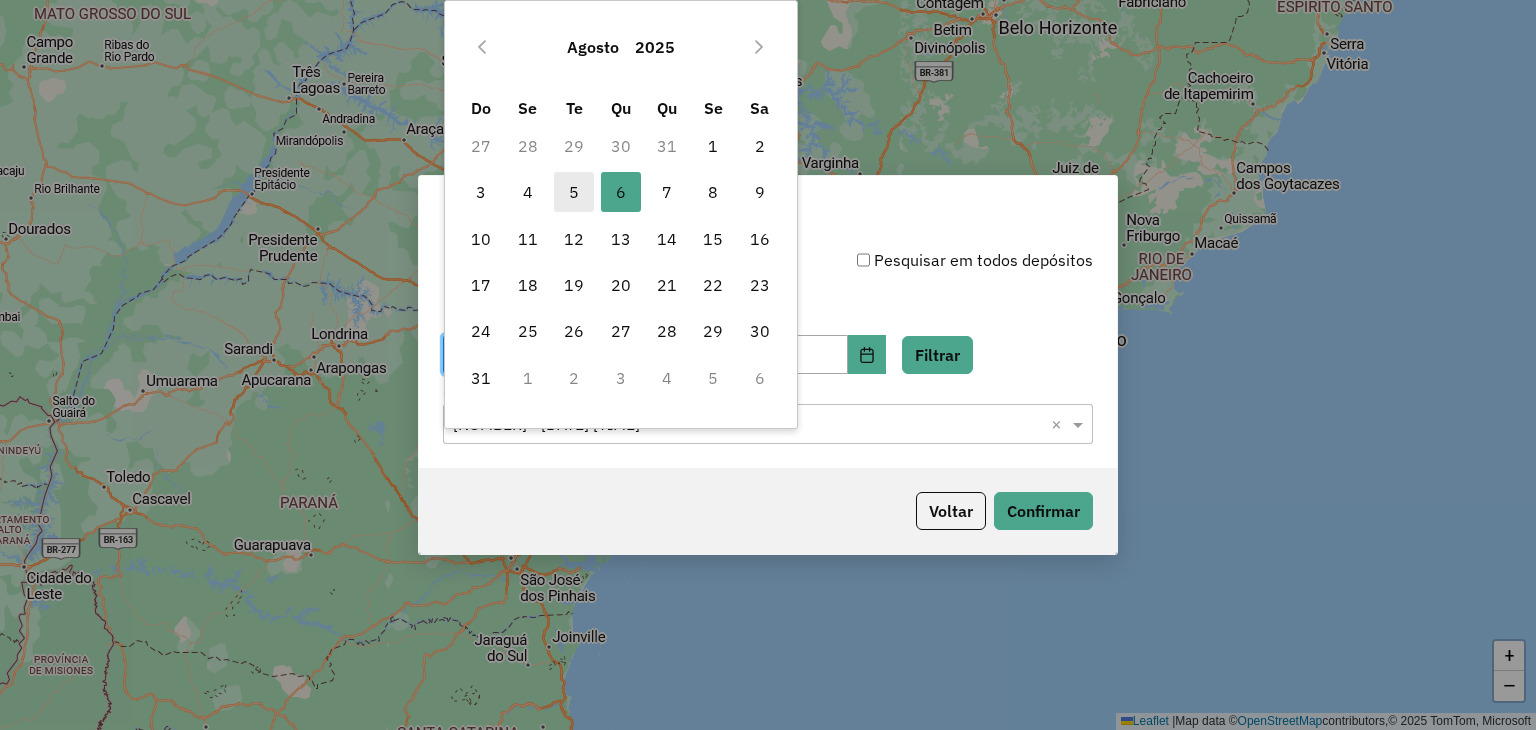 click on "5" at bounding box center (574, 192) 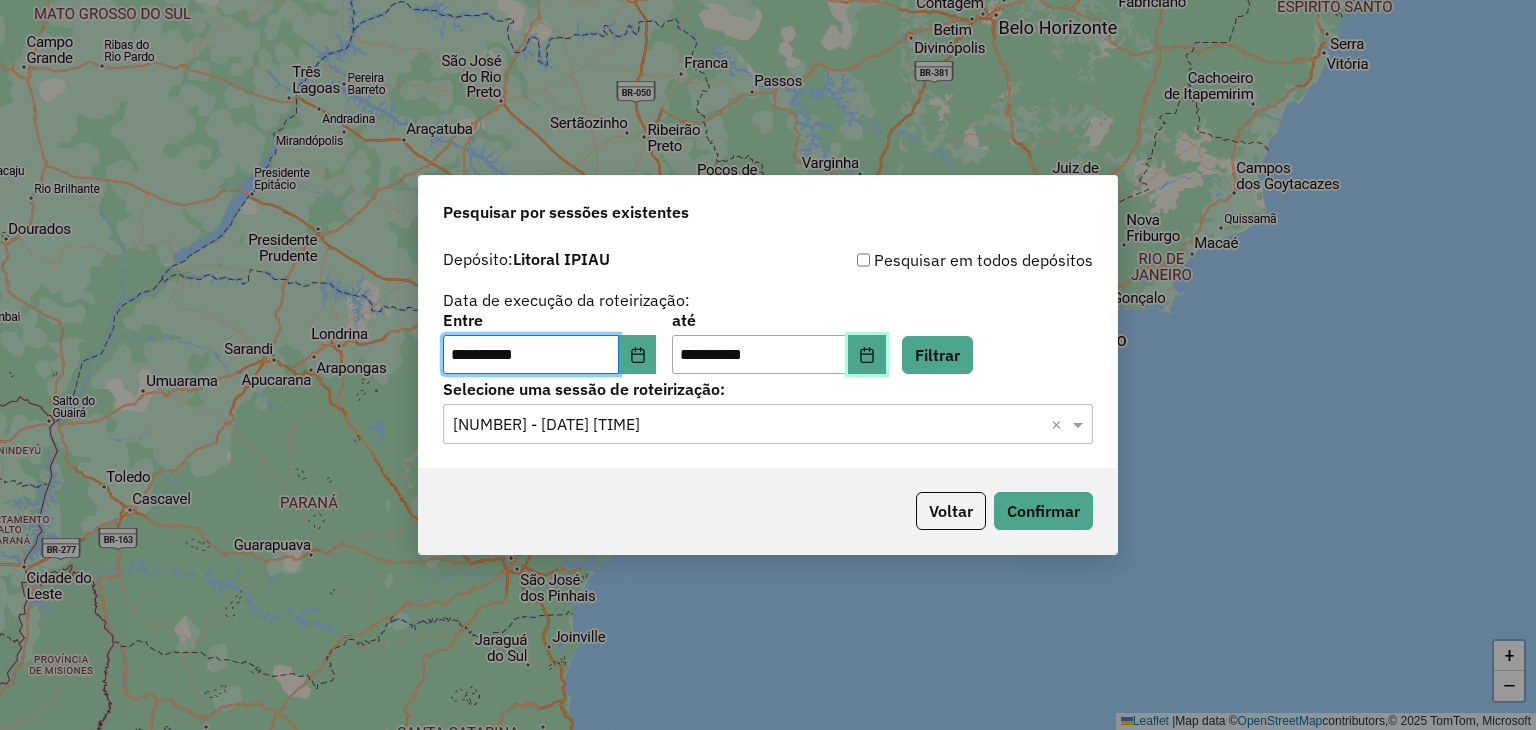click at bounding box center [867, 355] 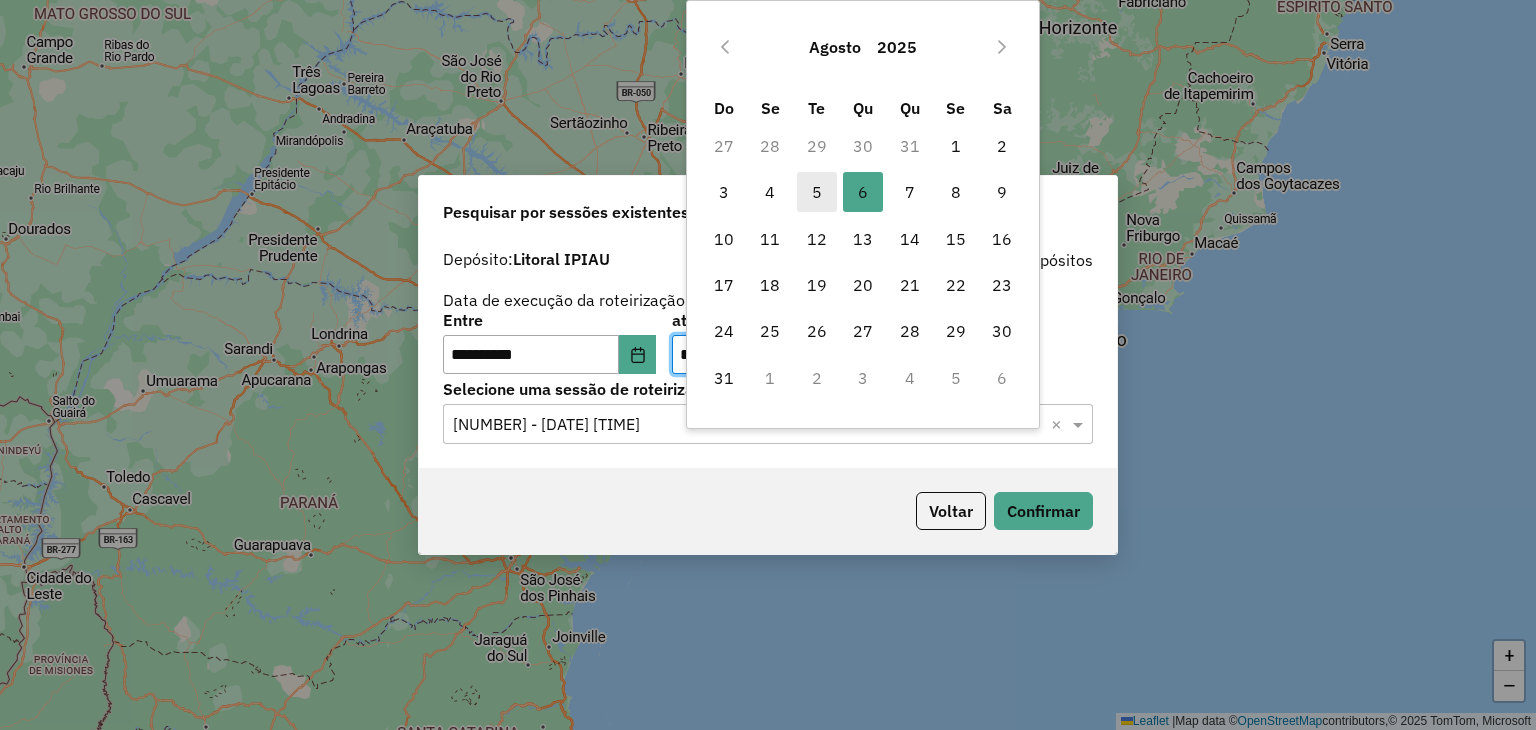 click on "5" at bounding box center [817, 192] 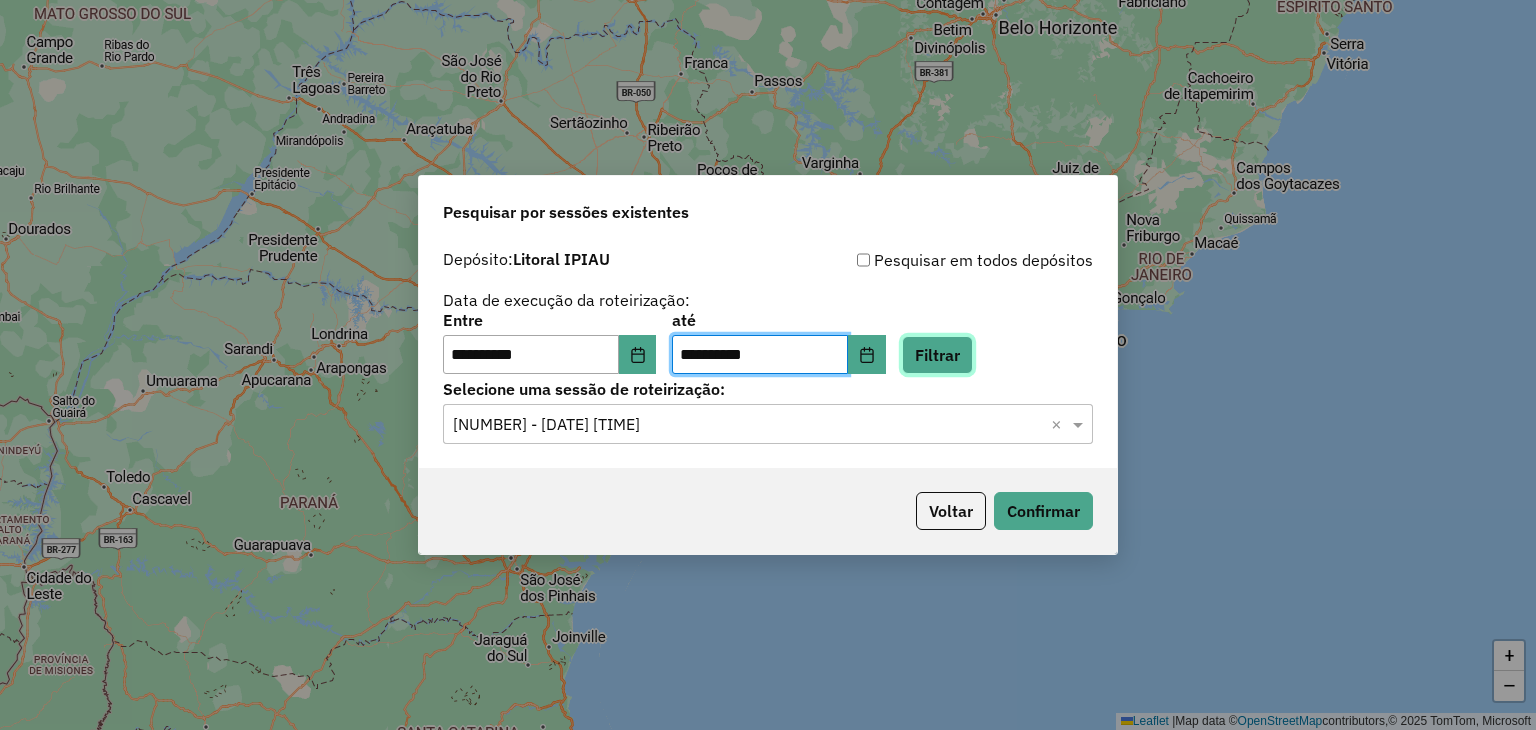 click on "Filtrar" 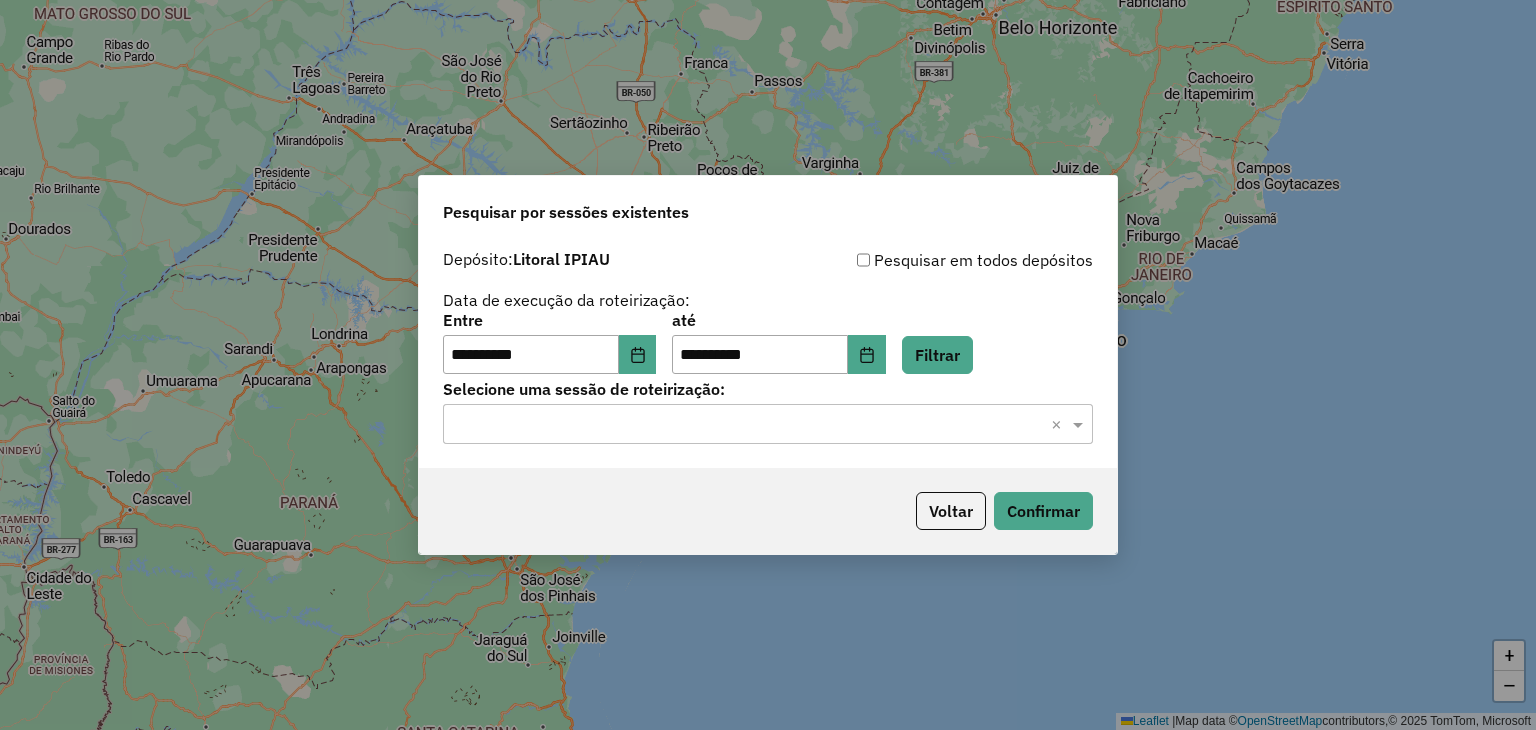 click 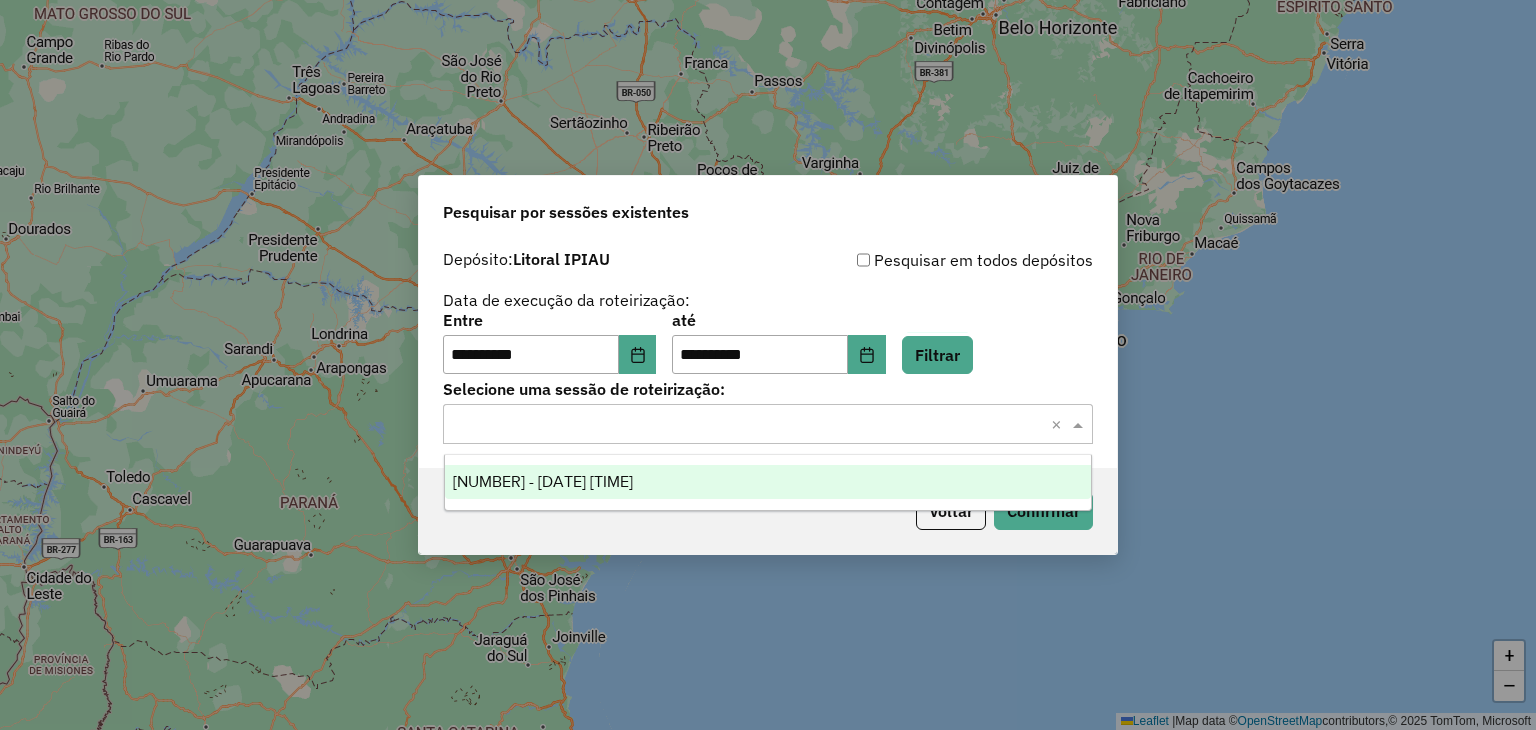 click on "974872 - 05/08/2025 18:17" at bounding box center [768, 482] 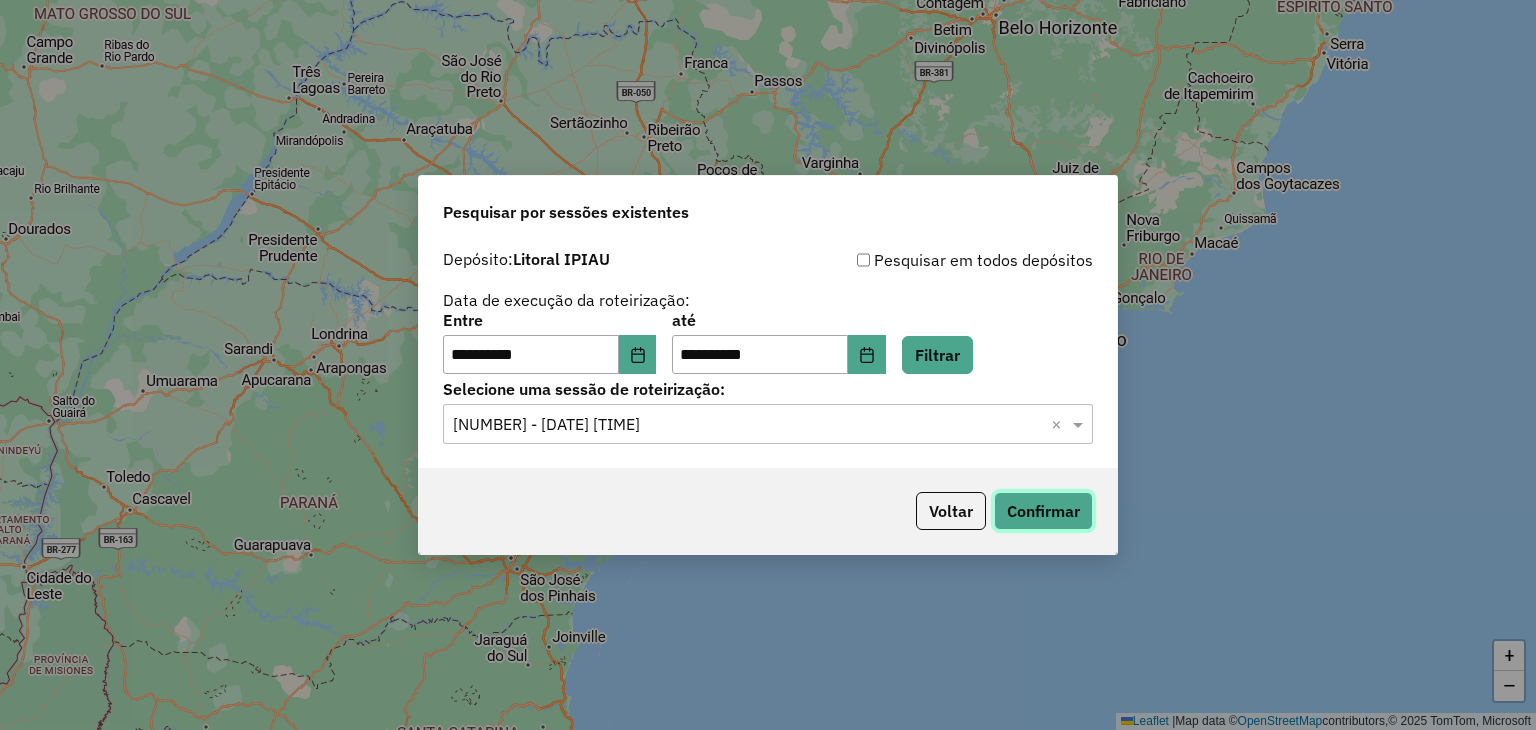 click on "Confirmar" 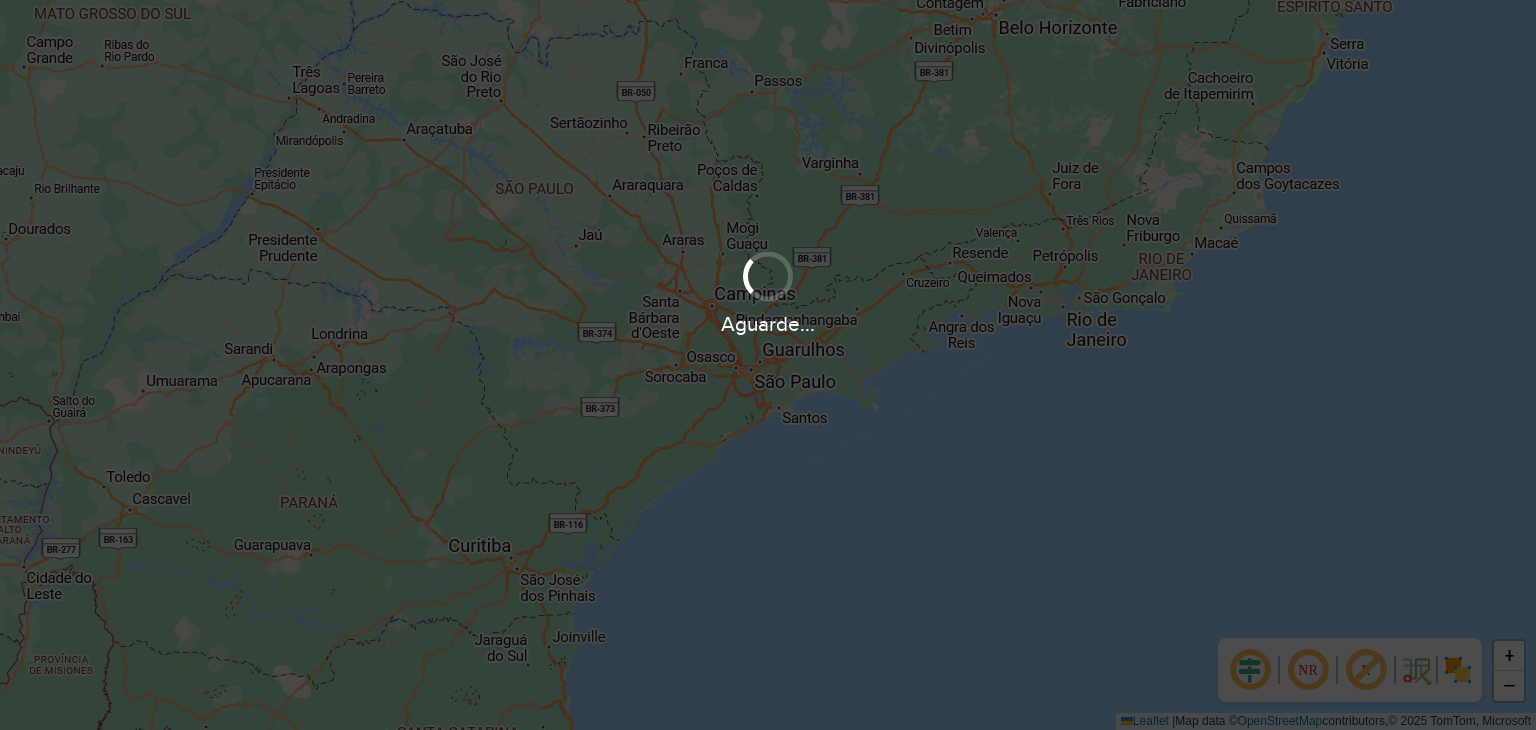 scroll, scrollTop: 0, scrollLeft: 0, axis: both 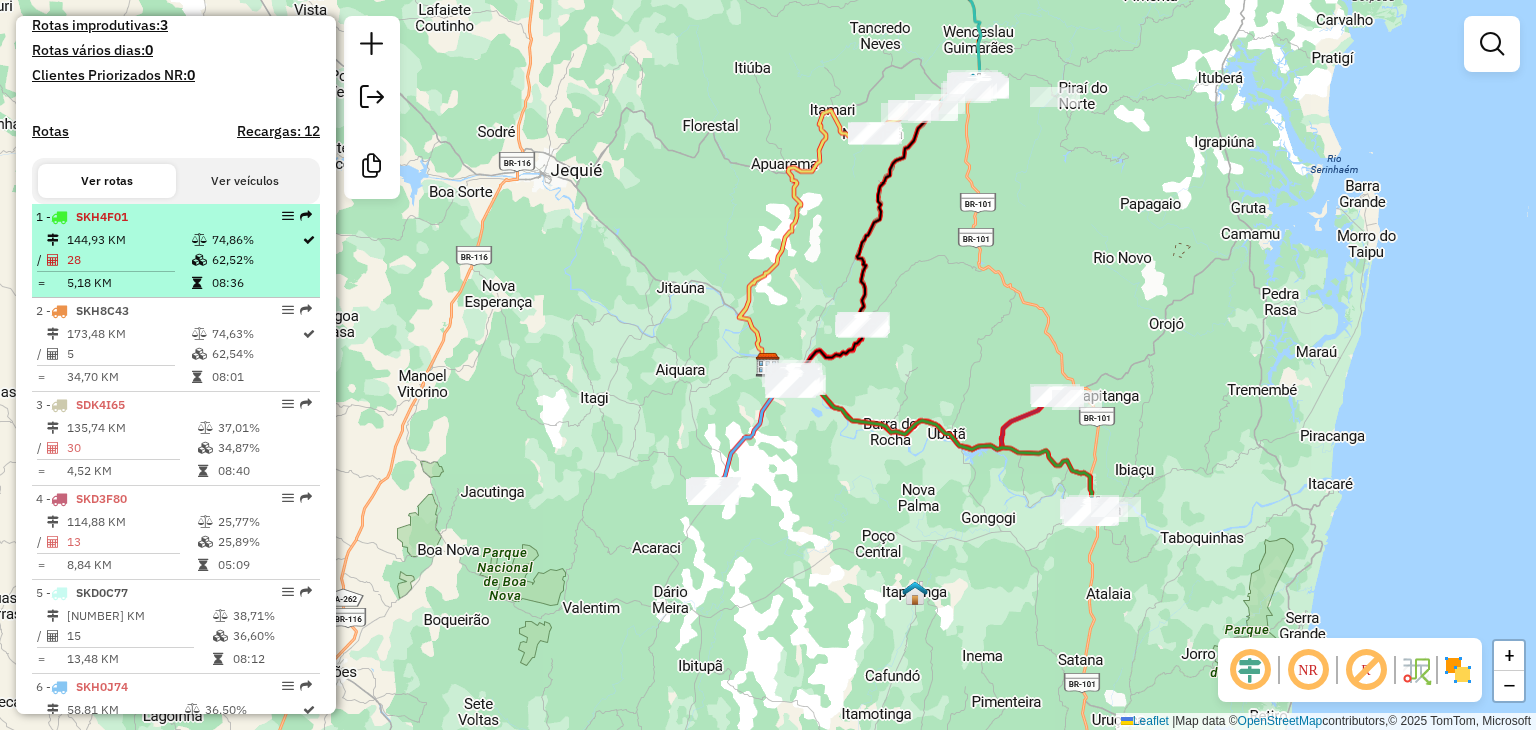 click at bounding box center (288, 216) 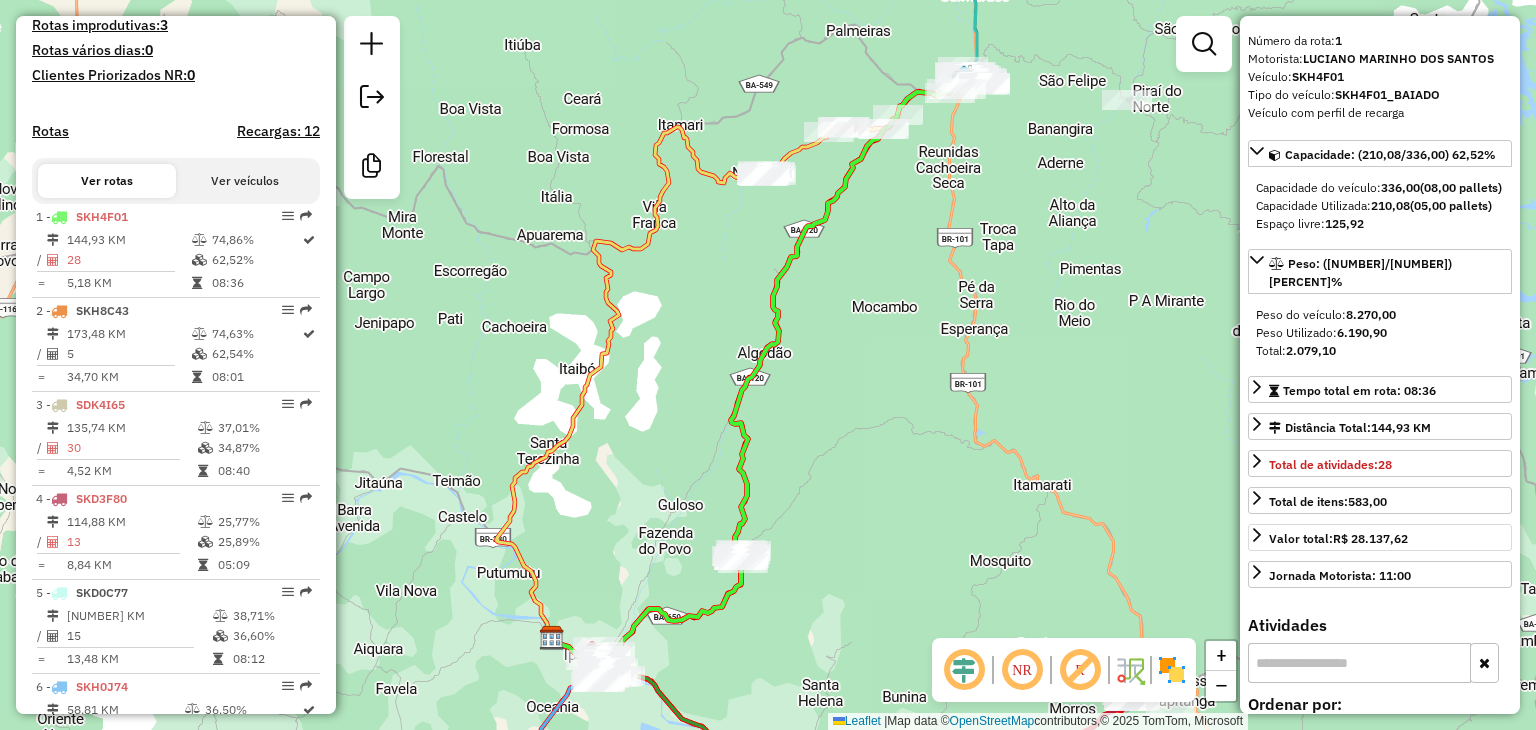 scroll, scrollTop: 100, scrollLeft: 0, axis: vertical 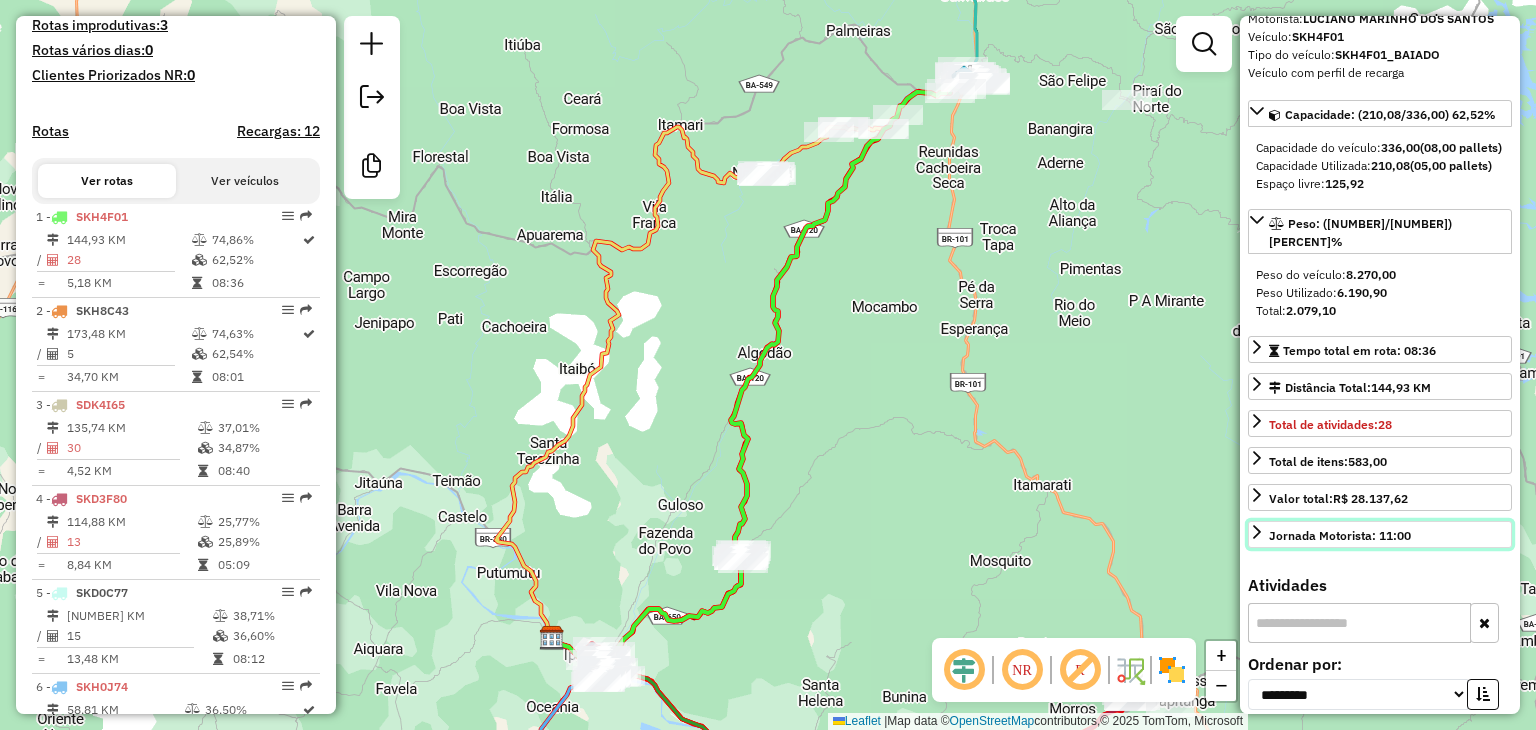 click 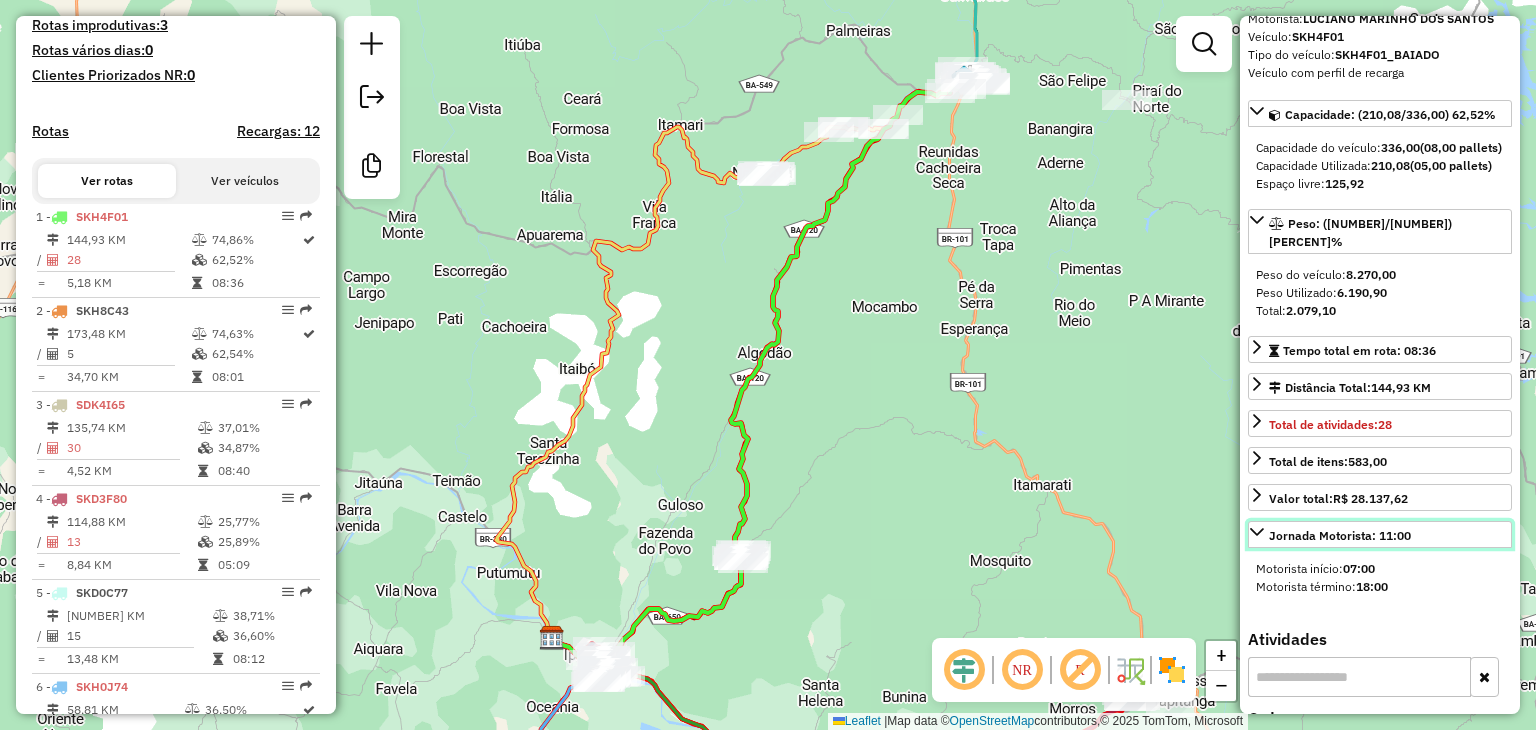 click 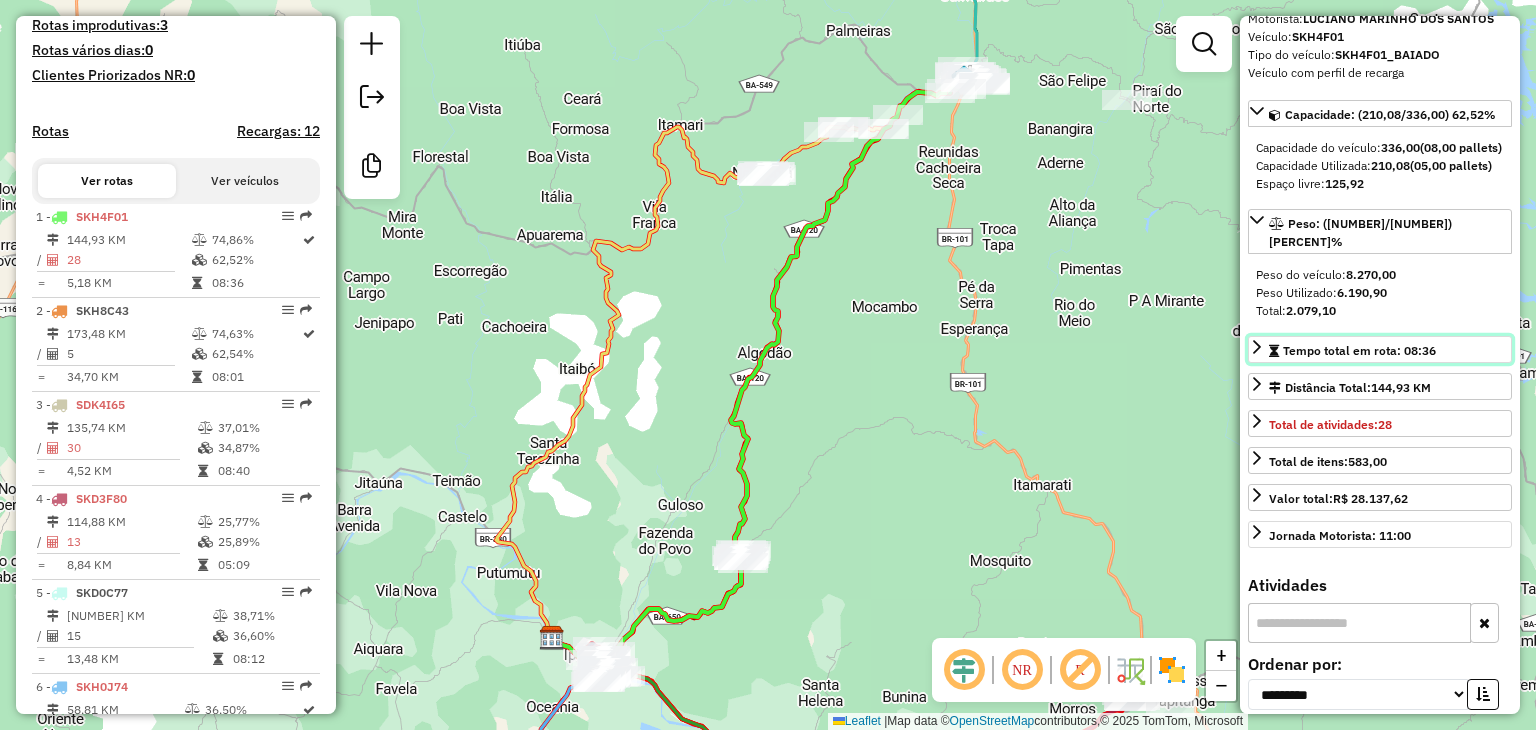 click 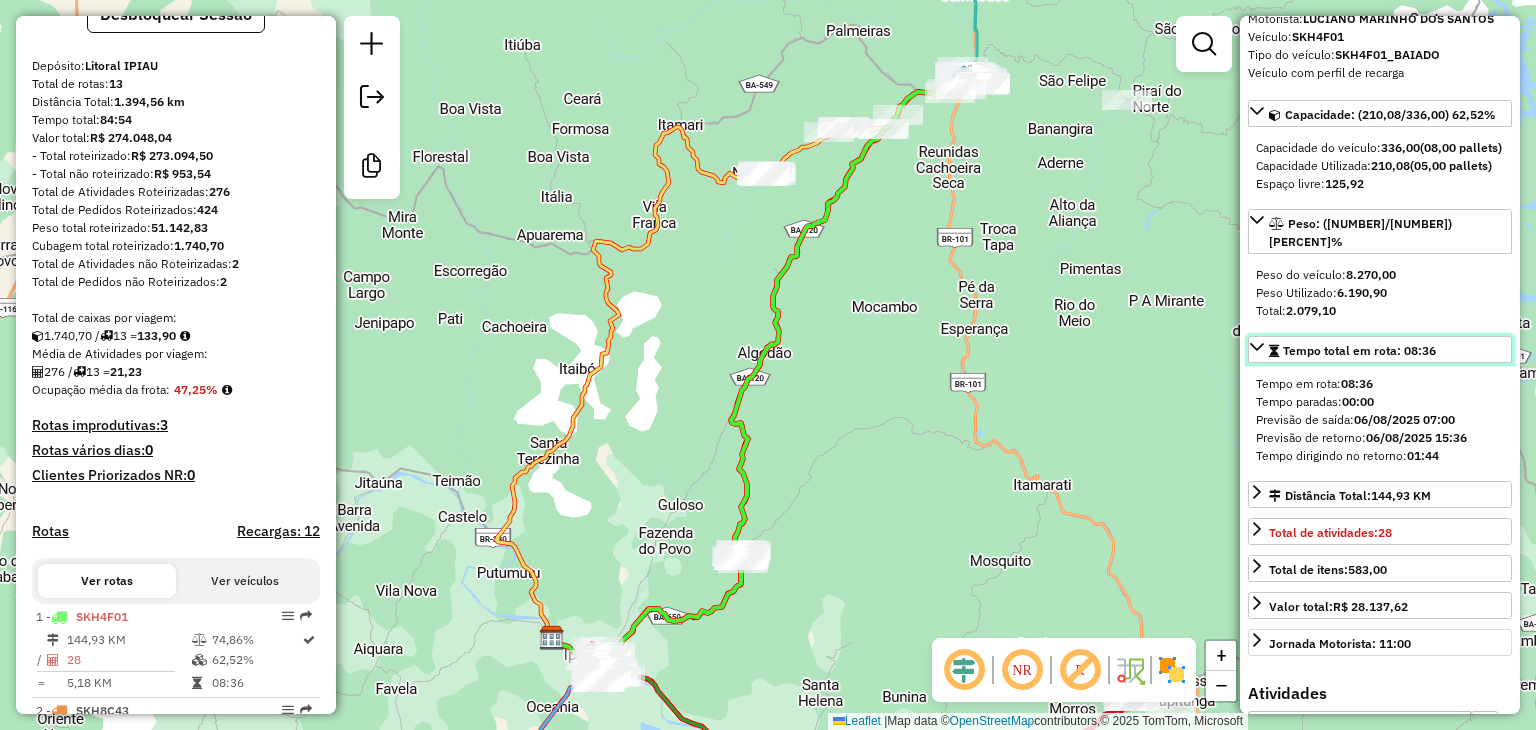 scroll, scrollTop: 0, scrollLeft: 0, axis: both 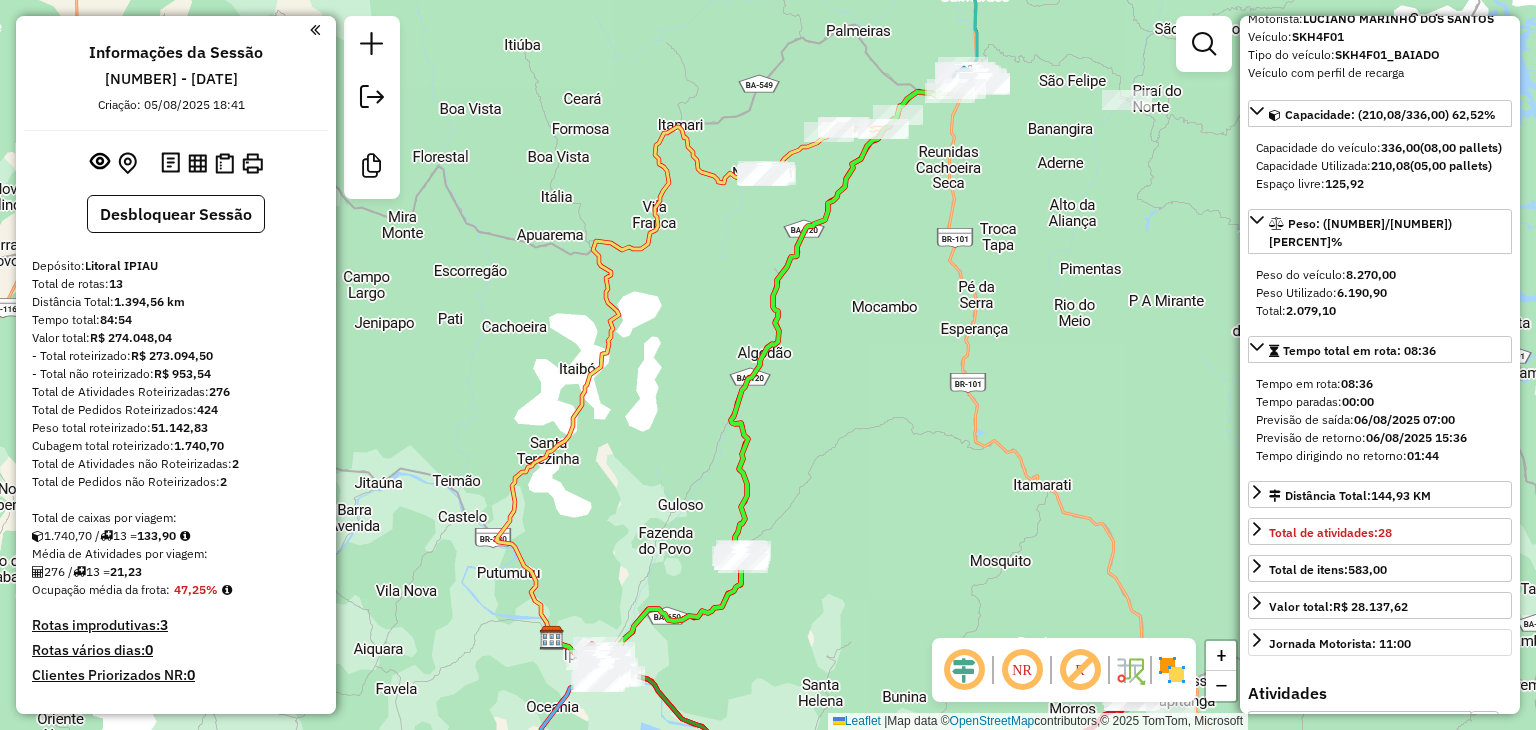 click on "[NUMBER] - [DATE]" at bounding box center [171, 79] 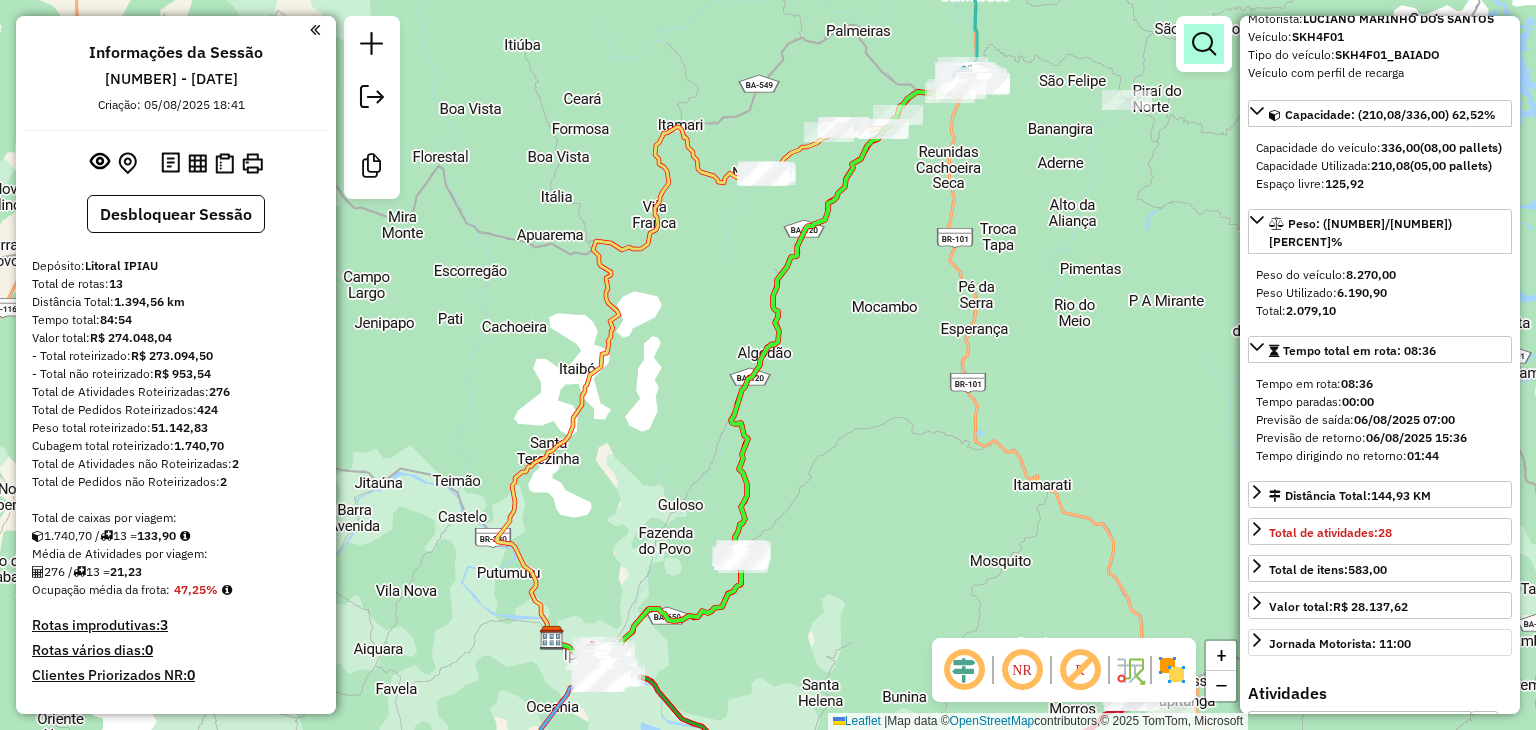 click at bounding box center (1204, 44) 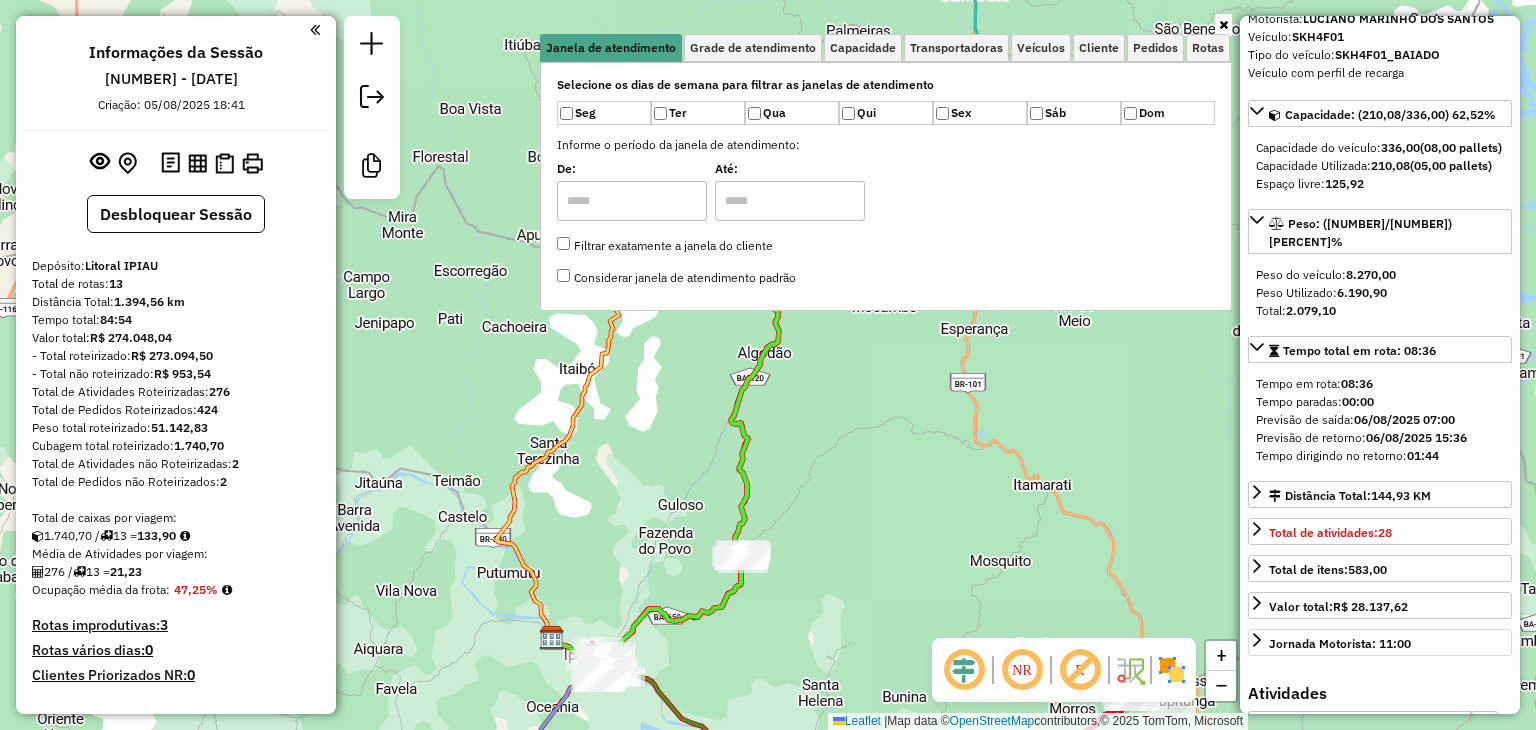 click at bounding box center (1223, 25) 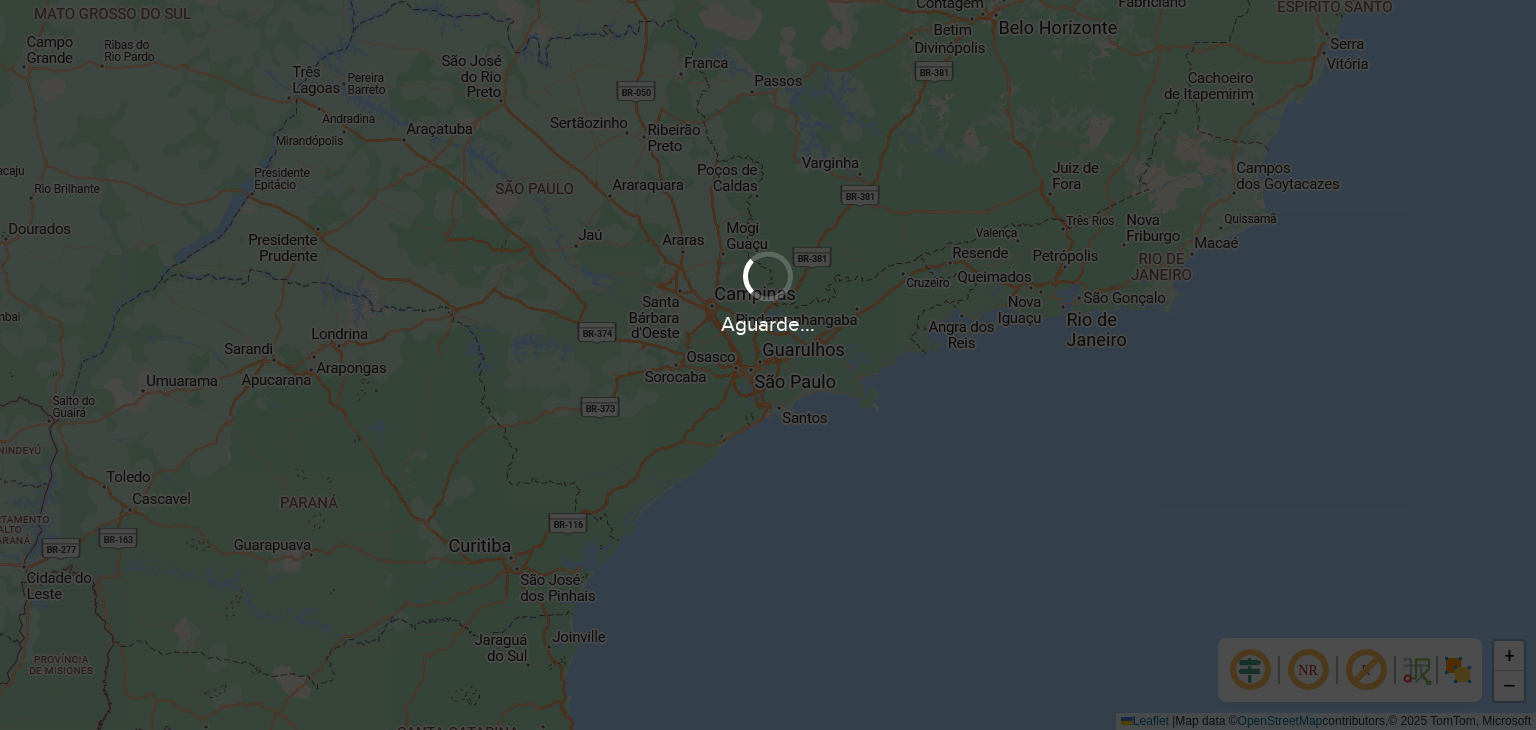 scroll, scrollTop: 0, scrollLeft: 0, axis: both 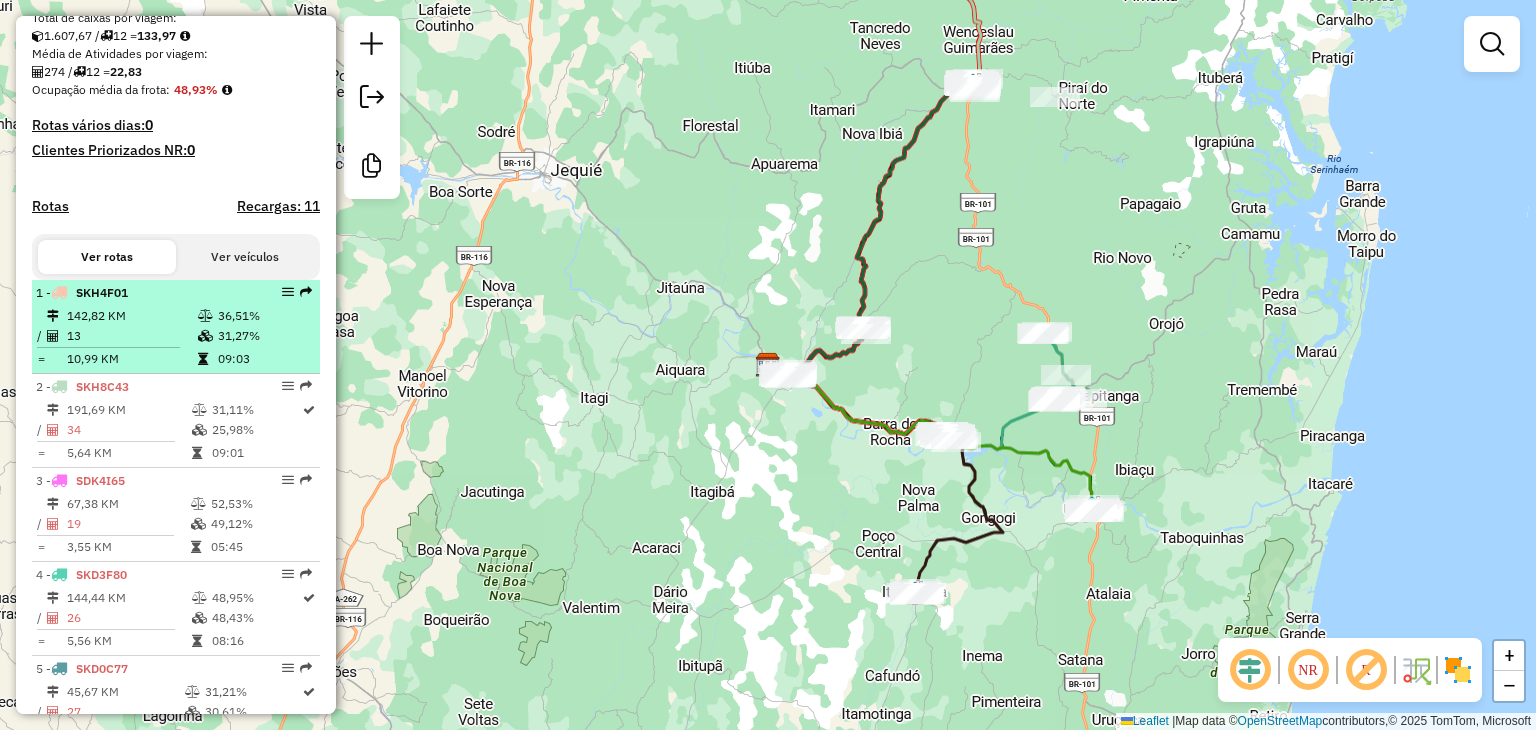 click on "13" at bounding box center (131, 336) 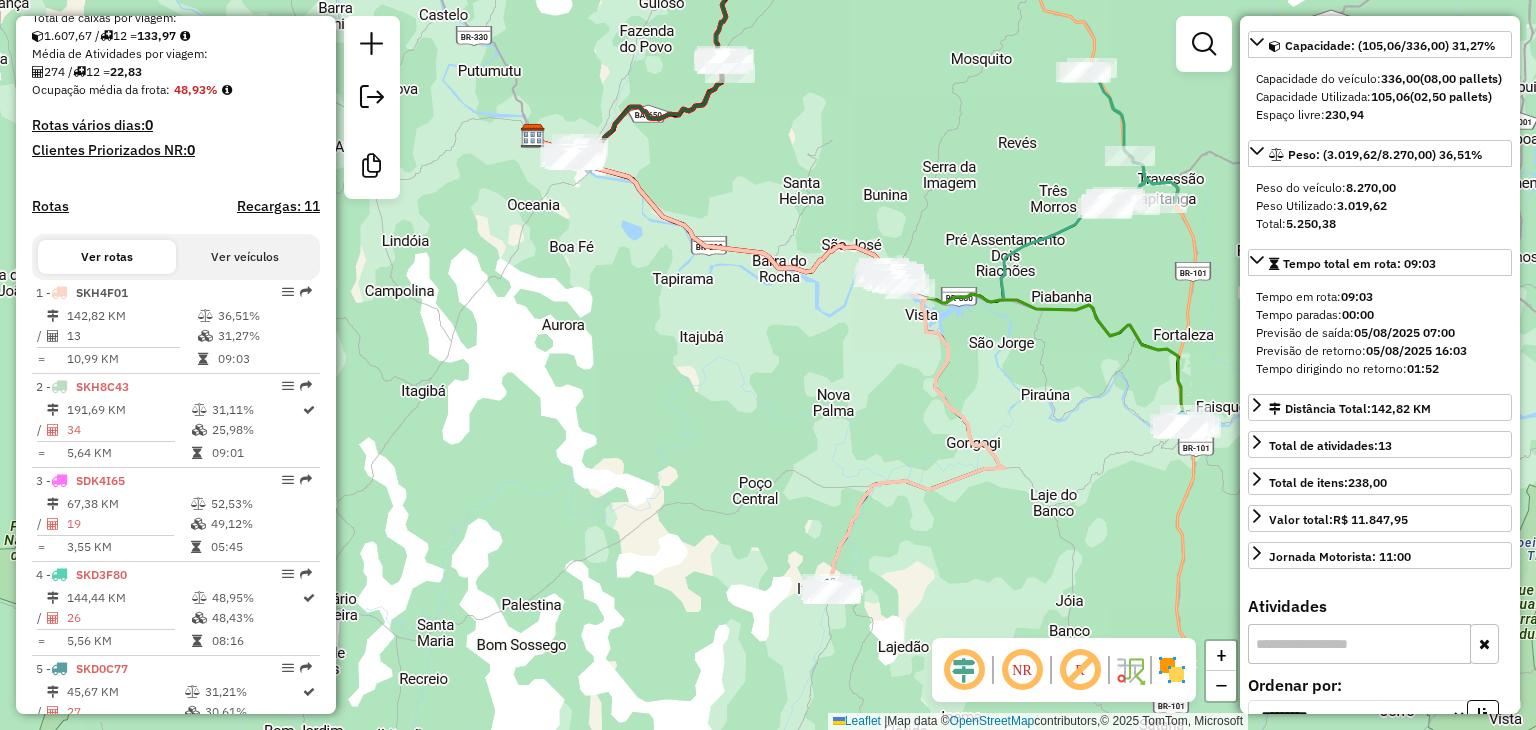 scroll, scrollTop: 200, scrollLeft: 0, axis: vertical 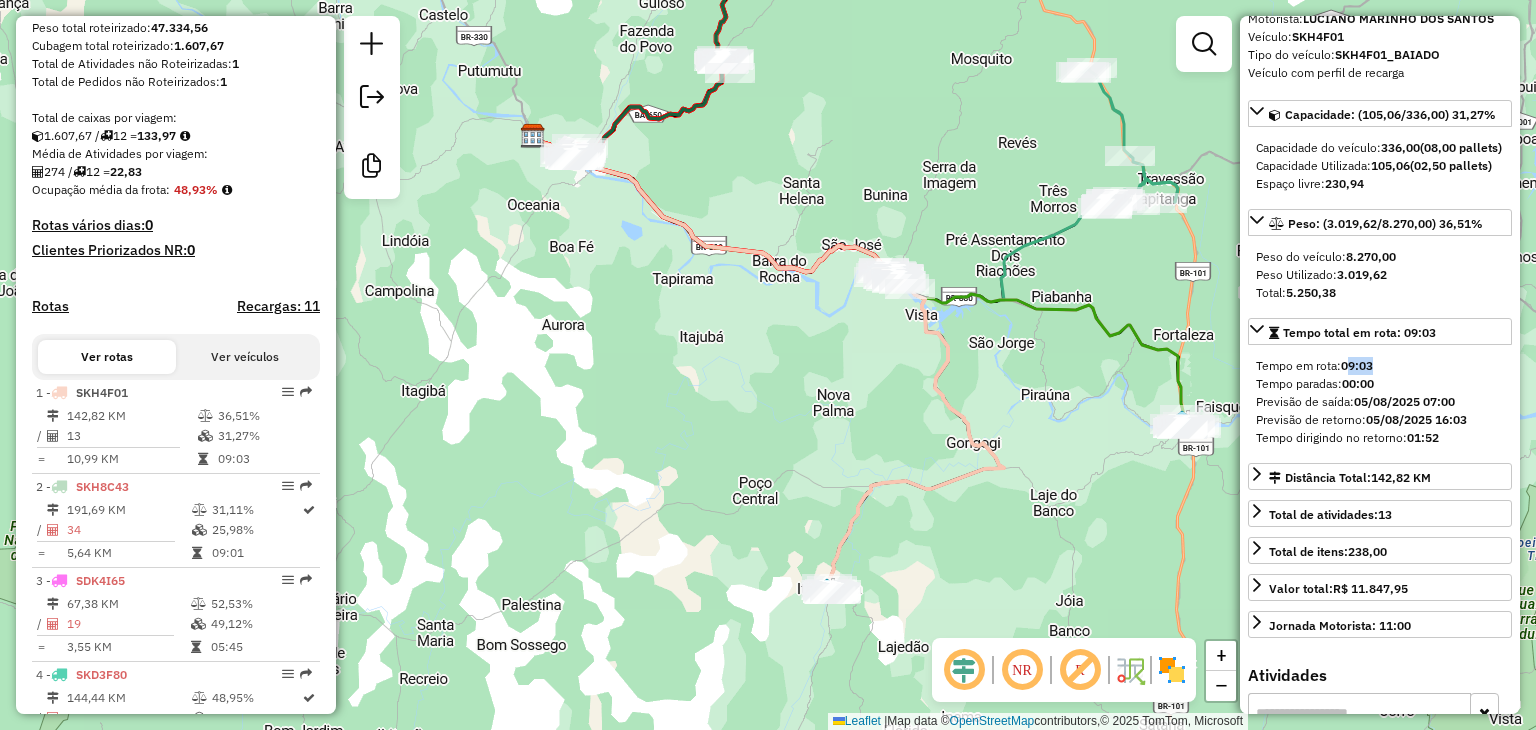 drag, startPoint x: 1347, startPoint y: 398, endPoint x: 1379, endPoint y: 397, distance: 32.01562 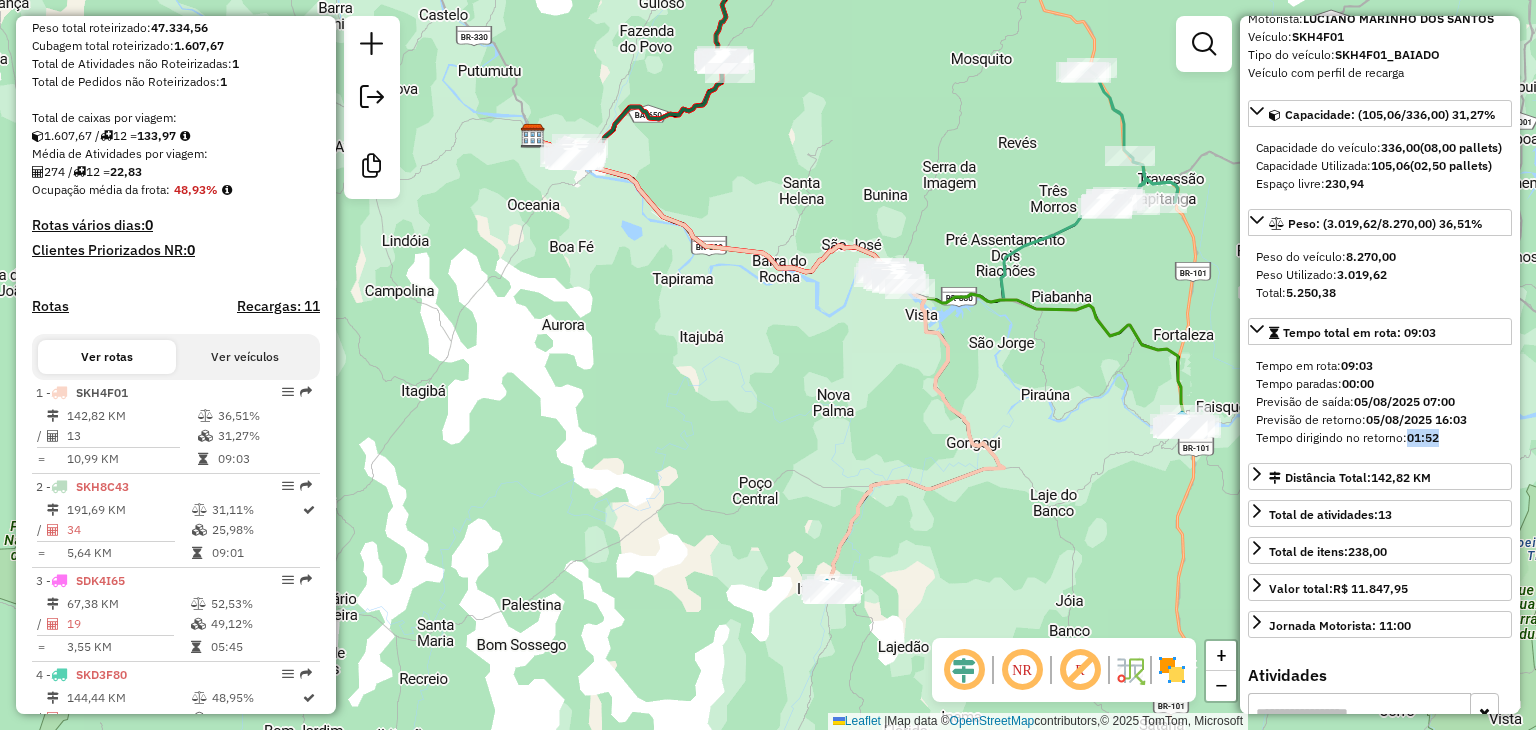 drag, startPoint x: 1410, startPoint y: 473, endPoint x: 1443, endPoint y: 471, distance: 33.06055 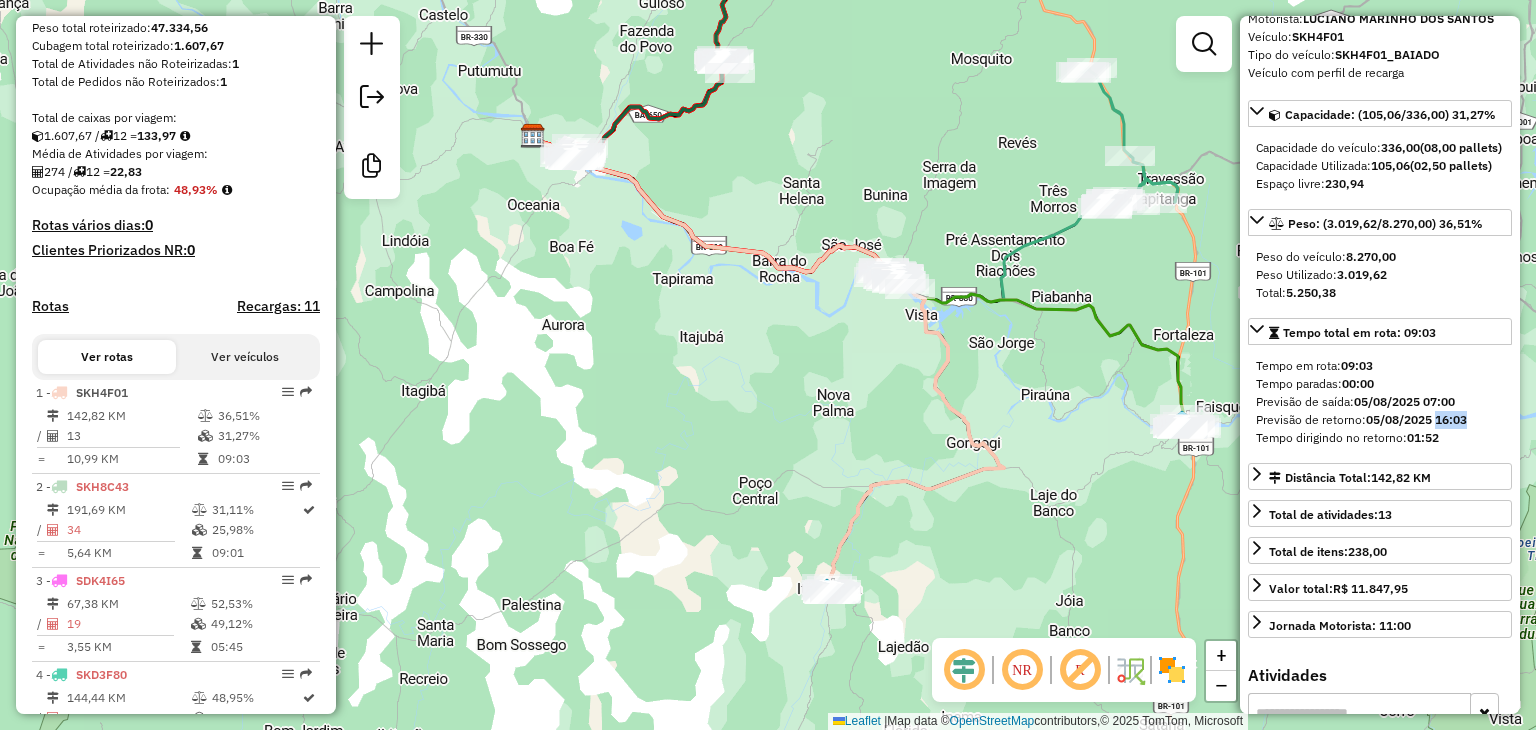 drag, startPoint x: 1439, startPoint y: 457, endPoint x: 1470, endPoint y: 459, distance: 31.06445 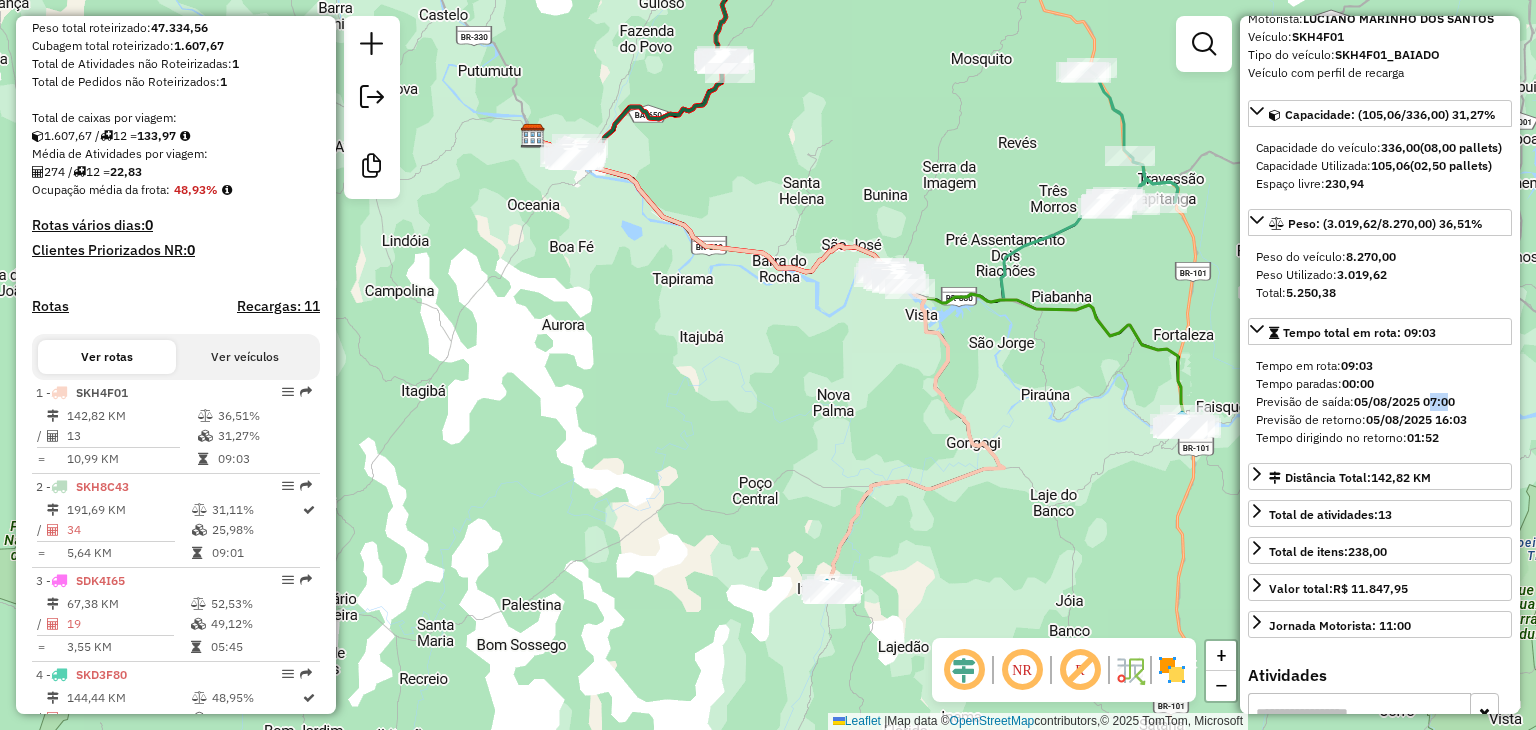 drag, startPoint x: 1433, startPoint y: 437, endPoint x: 1450, endPoint y: 437, distance: 17 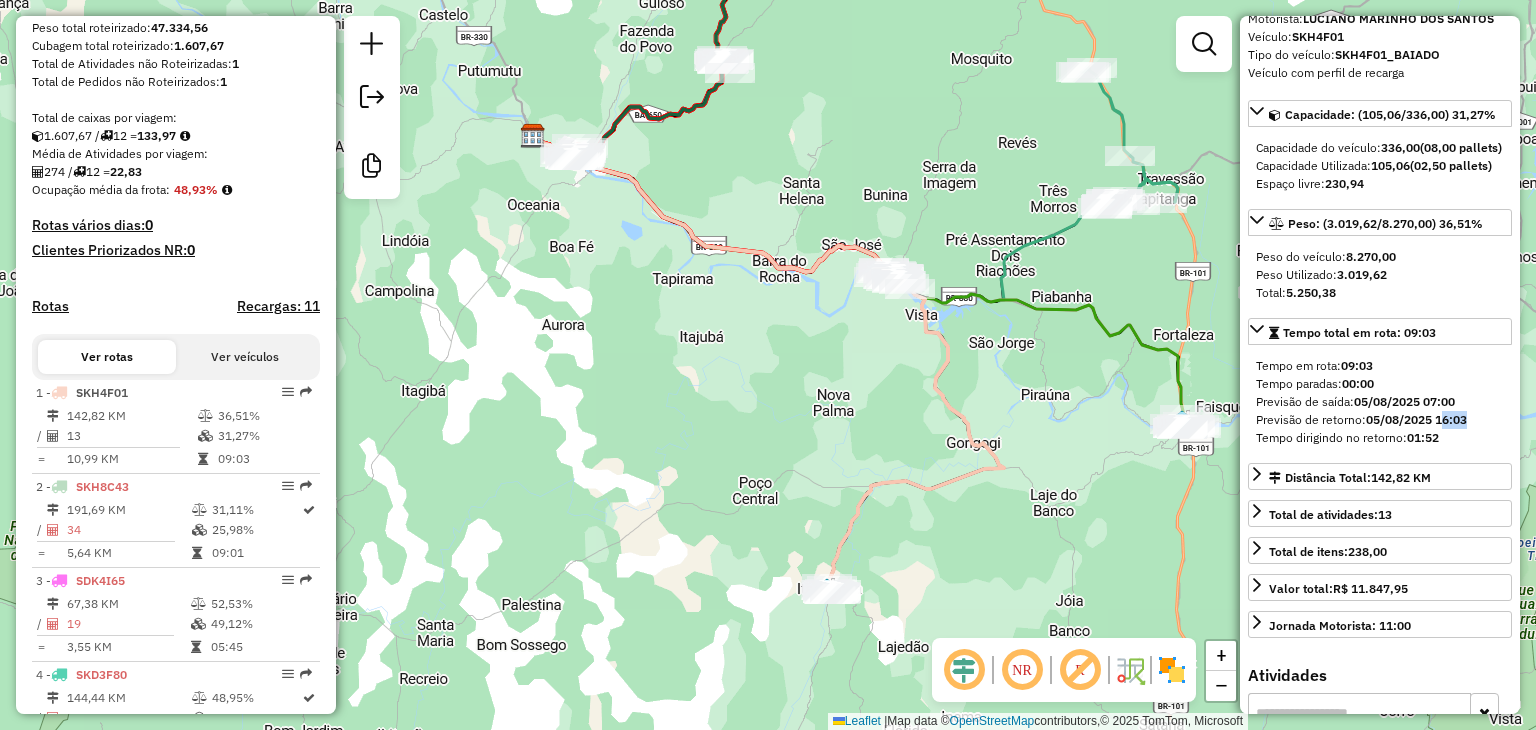 drag, startPoint x: 1442, startPoint y: 455, endPoint x: 1469, endPoint y: 455, distance: 27 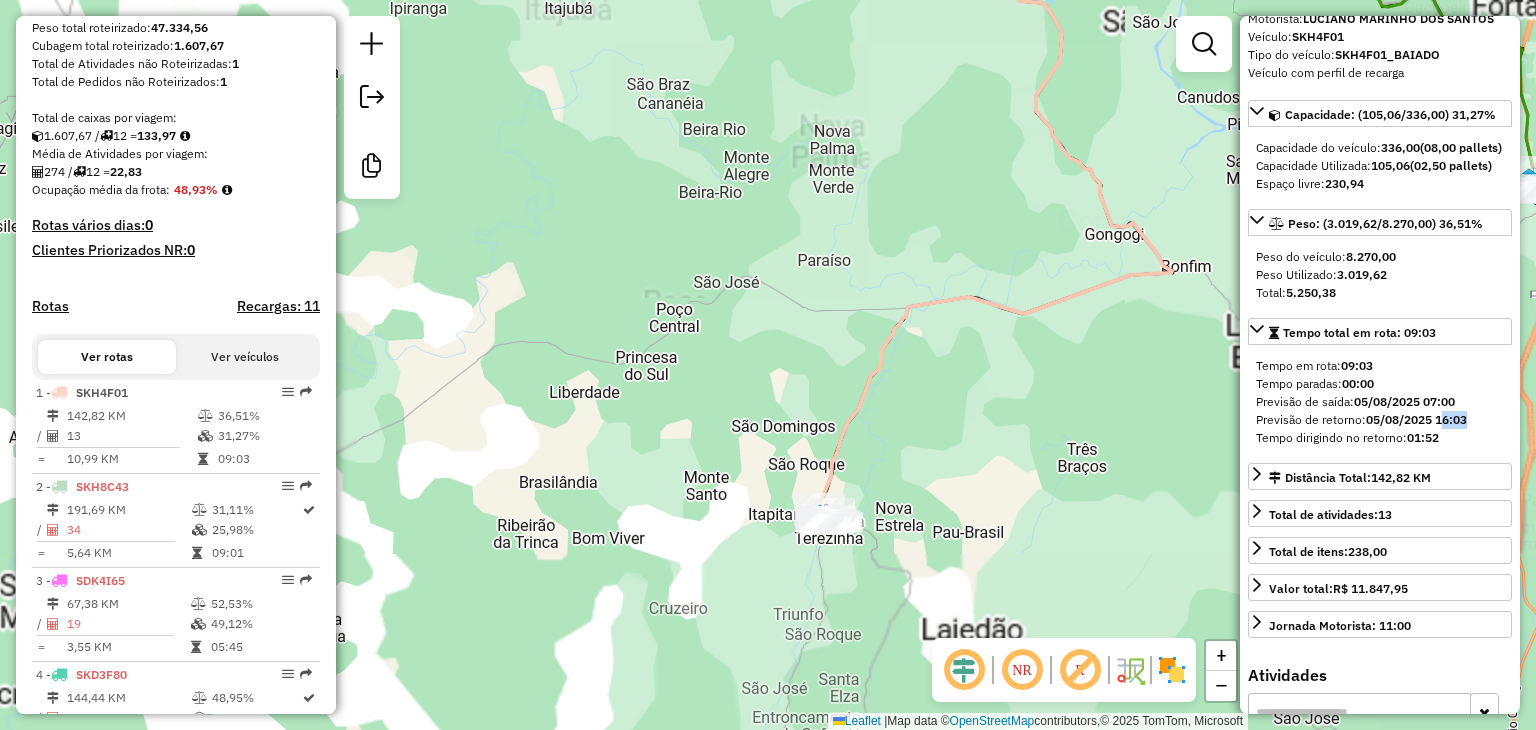 drag, startPoint x: 831, startPoint y: 584, endPoint x: 776, endPoint y: 390, distance: 201.64572 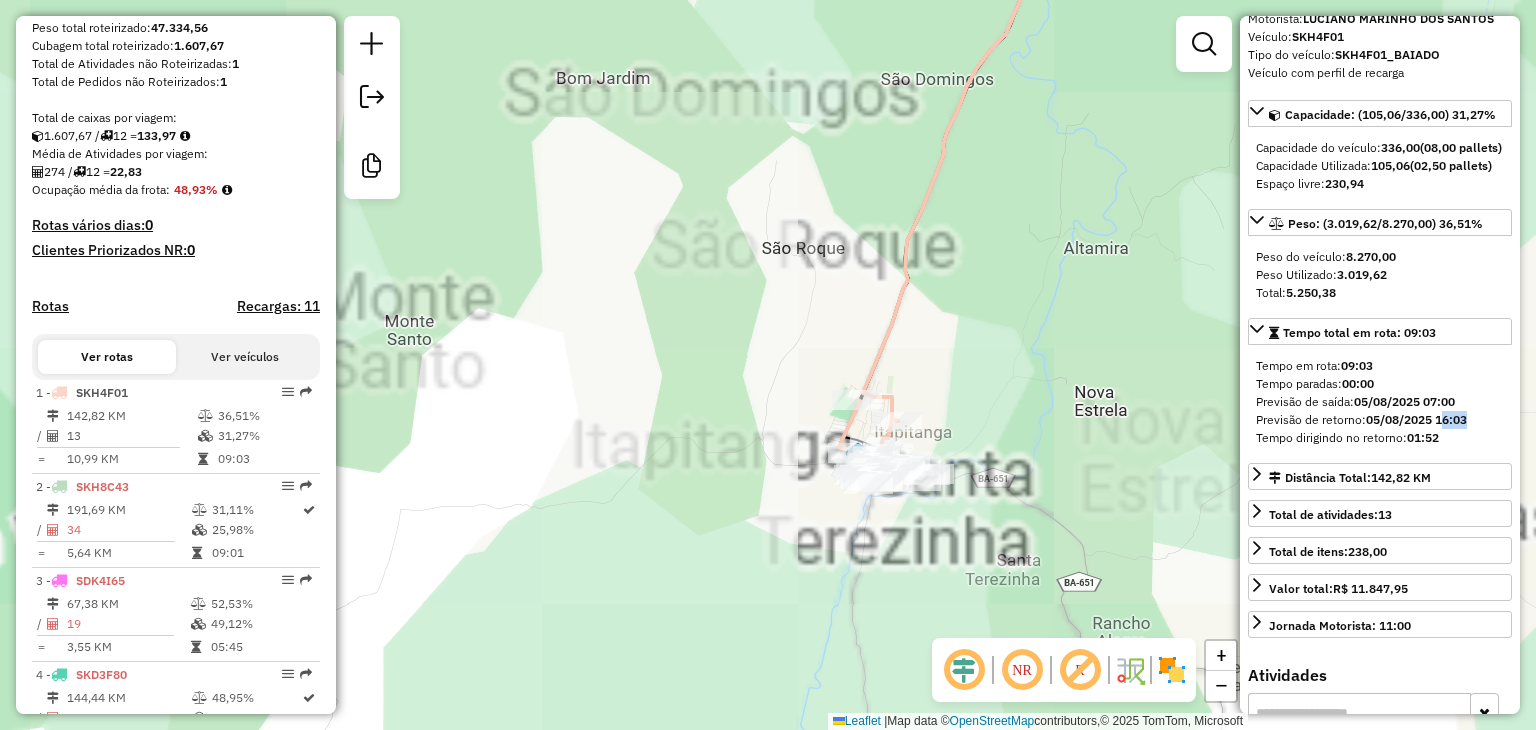 drag, startPoint x: 707, startPoint y: 421, endPoint x: 662, endPoint y: 393, distance: 53 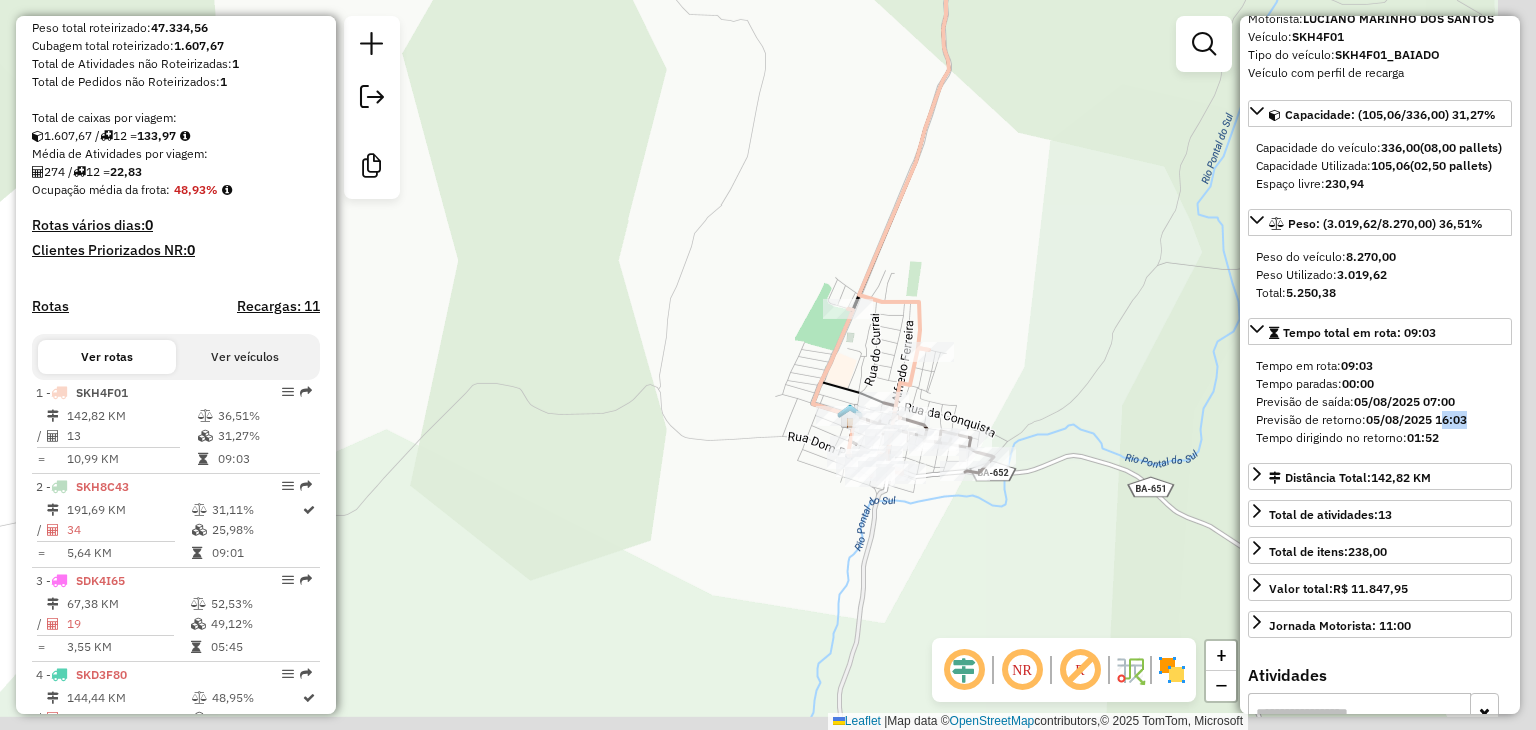 drag, startPoint x: 768, startPoint y: 414, endPoint x: 648, endPoint y: 373, distance: 126.81088 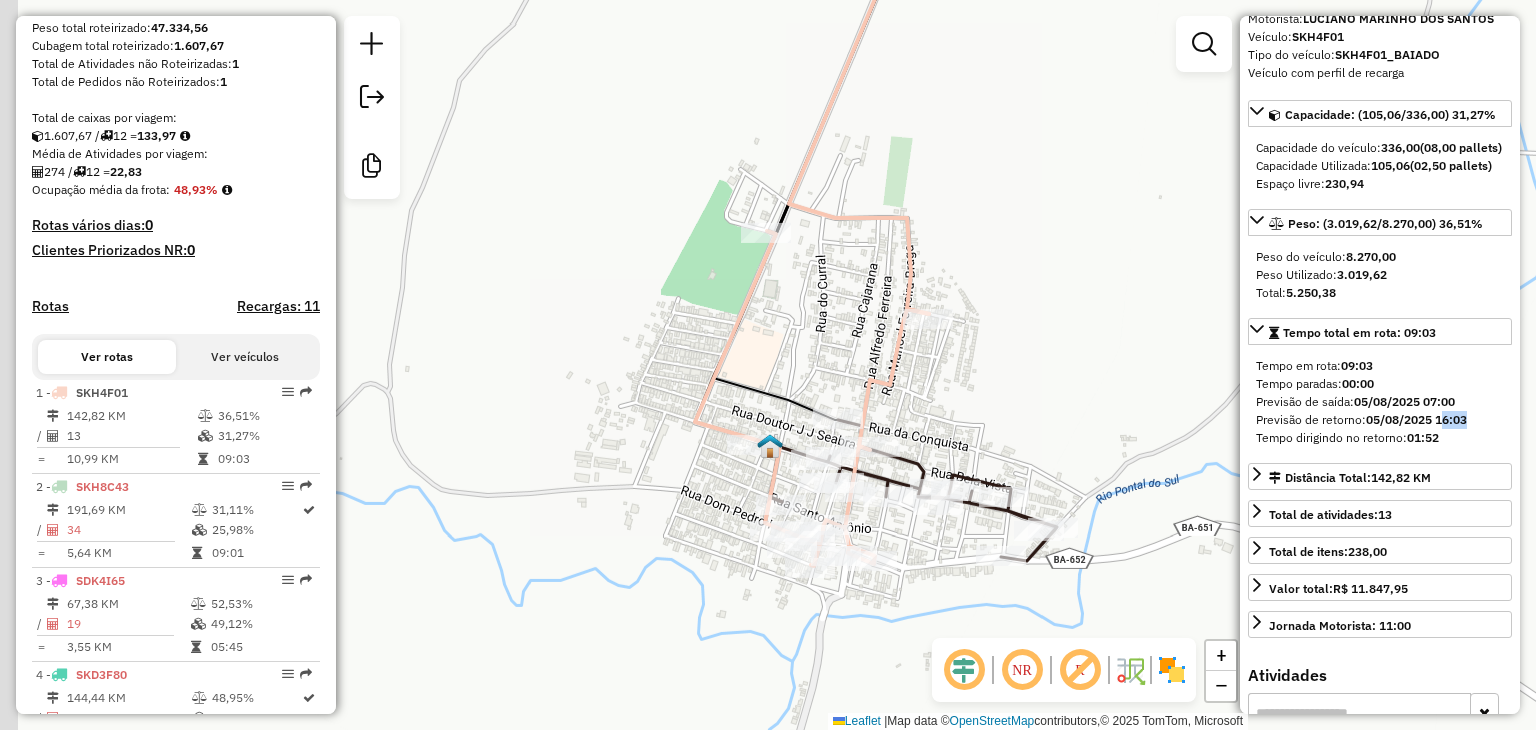 click on "Janela de atendimento Grade de atendimento Capacidade Transportadoras Veículos Cliente Pedidos  Rotas Selecione os dias de semana para filtrar as janelas de atendimento  Seg   Ter   Qua   Qui   Sex   Sáb   Dom  Informe o período da janela de atendimento: De: Até:  Filtrar exatamente a janela do cliente  Considerar janela de atendimento padrão  Selecione os dias de semana para filtrar as grades de atendimento  Seg   Ter   Qua   Qui   Sex   Sáb   Dom   Considerar clientes sem dia de atendimento cadastrado  Clientes fora do dia de atendimento selecionado Filtrar as atividades entre os valores definidos abaixo:  Peso mínimo:   Peso máximo:   Cubagem mínima:   Cubagem máxima:   De:   Até:  Filtrar as atividades entre o tempo de atendimento definido abaixo:  De:   Até:   Considerar capacidade total dos clientes não roteirizados Transportadora: Selecione um ou mais itens Tipo de veículo: Selecione um ou mais itens Veículo: Selecione um ou mais itens Motorista: Selecione um ou mais itens Nome: Rótulo:" 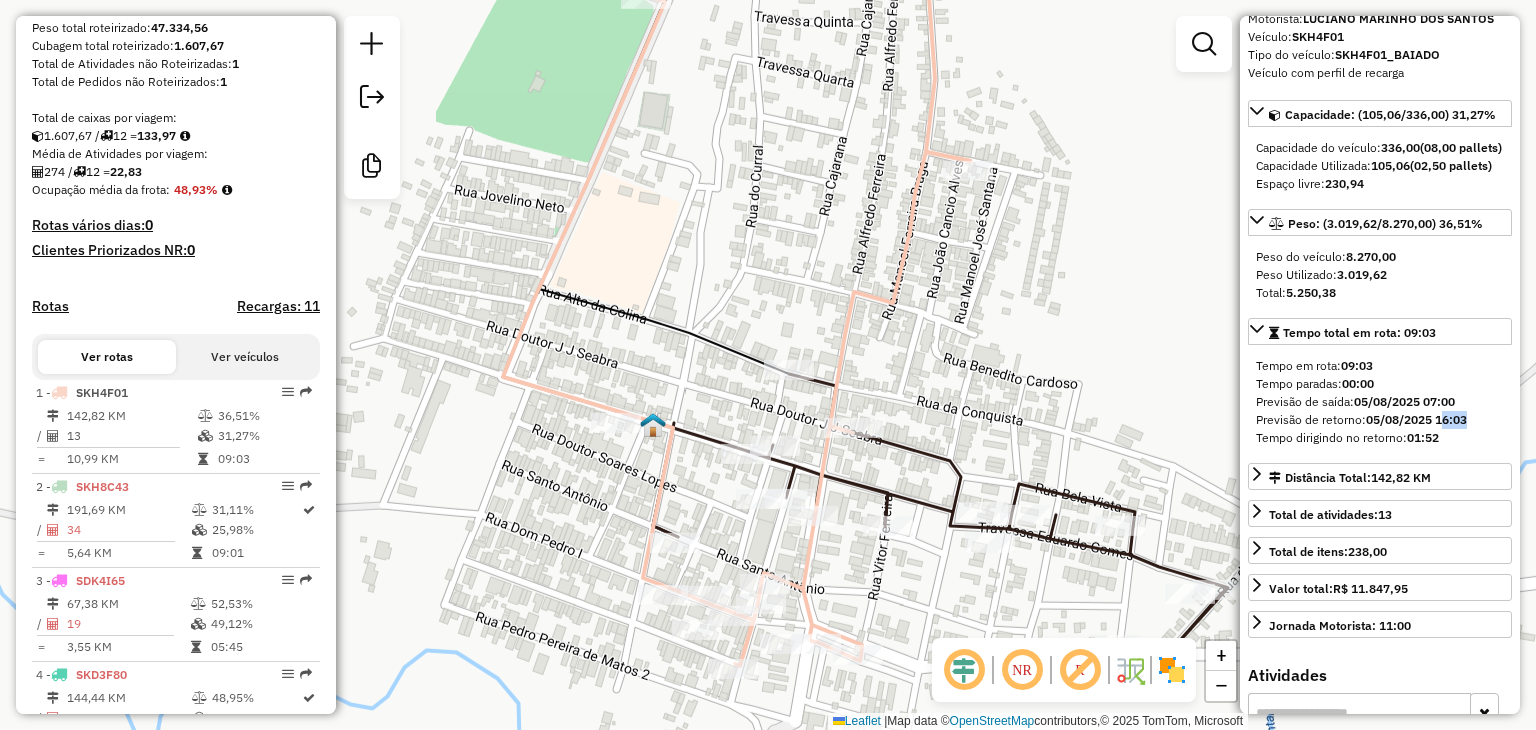 drag, startPoint x: 936, startPoint y: 354, endPoint x: 1083, endPoint y: 293, distance: 159.154 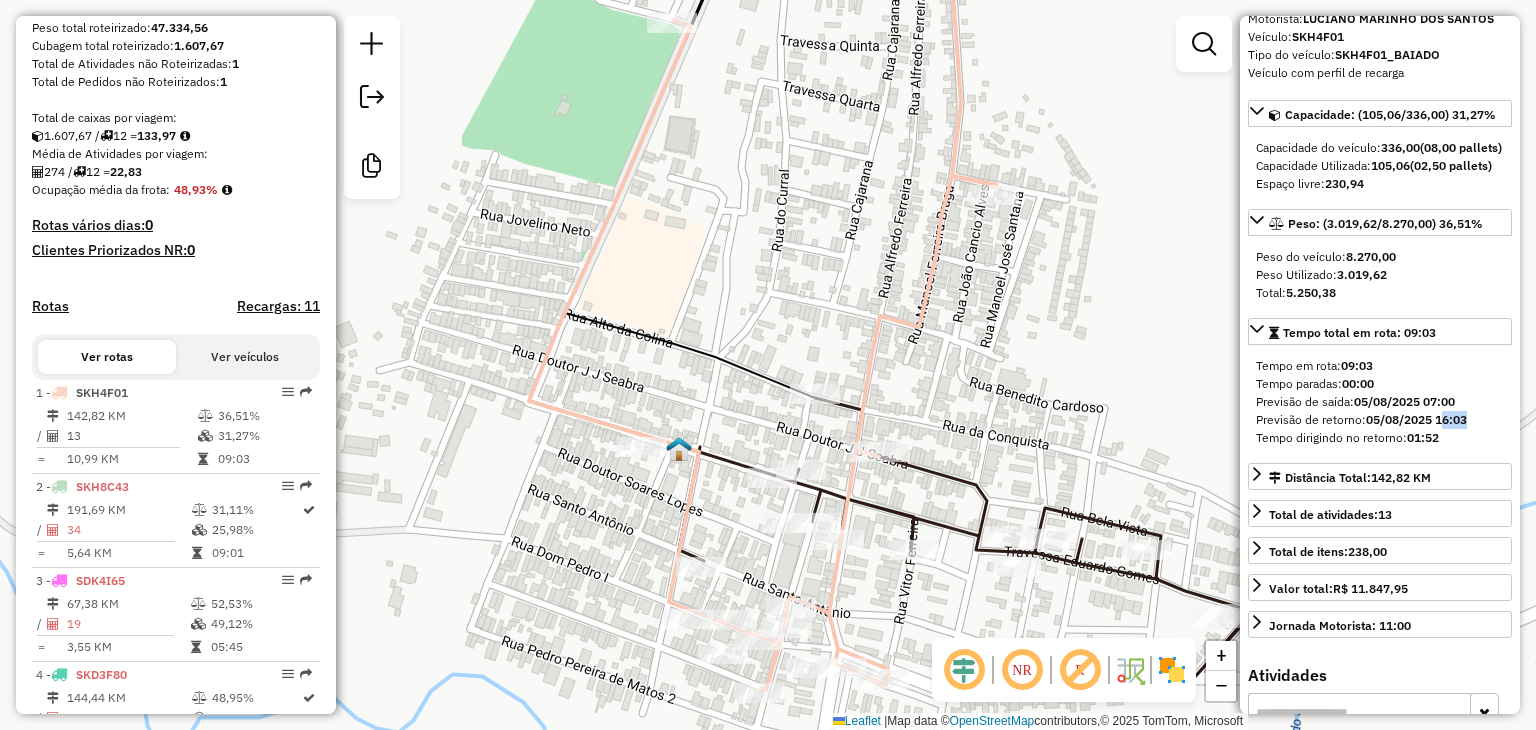 drag, startPoint x: 1030, startPoint y: 317, endPoint x: 1052, endPoint y: 345, distance: 35.608986 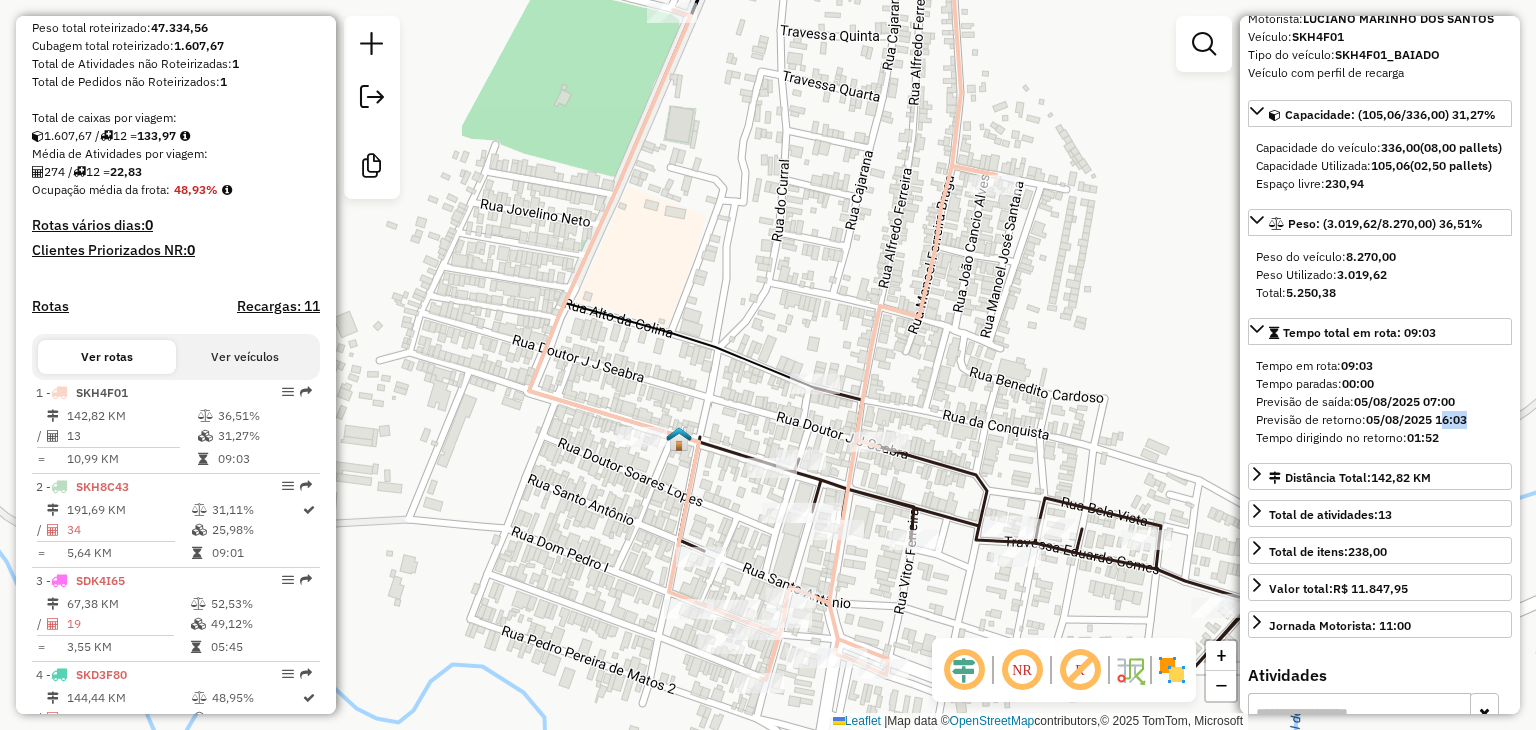 click on "Janela de atendimento Grade de atendimento Capacidade Transportadoras Veículos Cliente Pedidos  Rotas Selecione os dias de semana para filtrar as janelas de atendimento  Seg   Ter   Qua   Qui   Sex   Sáb   Dom  Informe o período da janela de atendimento: De: Até:  Filtrar exatamente a janela do cliente  Considerar janela de atendimento padrão  Selecione os dias de semana para filtrar as grades de atendimento  Seg   Ter   Qua   Qui   Sex   Sáb   Dom   Considerar clientes sem dia de atendimento cadastrado  Clientes fora do dia de atendimento selecionado Filtrar as atividades entre os valores definidos abaixo:  Peso mínimo:   Peso máximo:   Cubagem mínima:   Cubagem máxima:   De:   Até:  Filtrar as atividades entre o tempo de atendimento definido abaixo:  De:   Até:   Considerar capacidade total dos clientes não roteirizados Transportadora: Selecione um ou mais itens Tipo de veículo: Selecione um ou mais itens Veículo: Selecione um ou mais itens Motorista: Selecione um ou mais itens Nome: Rótulo:" 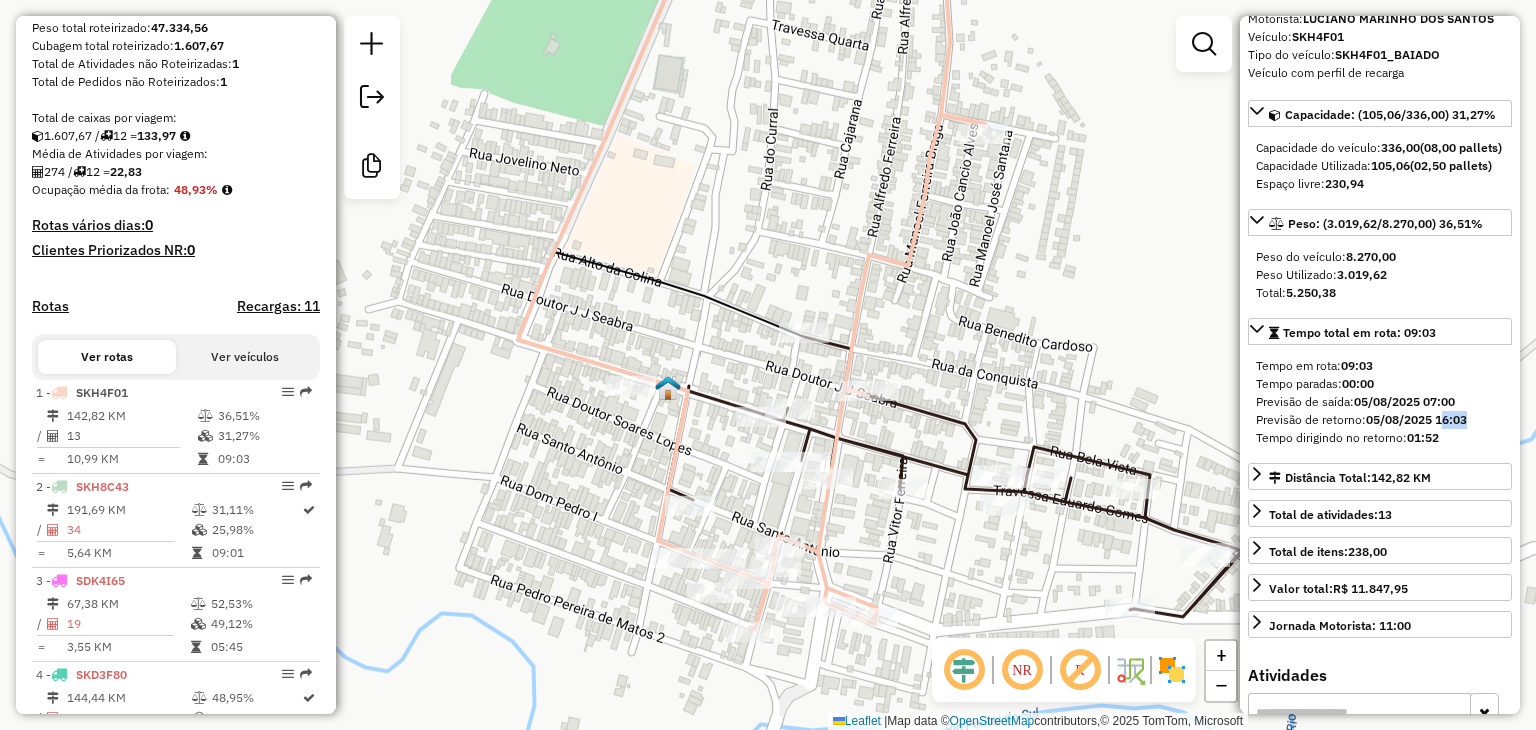 drag, startPoint x: 815, startPoint y: 309, endPoint x: 804, endPoint y: 258, distance: 52.17279 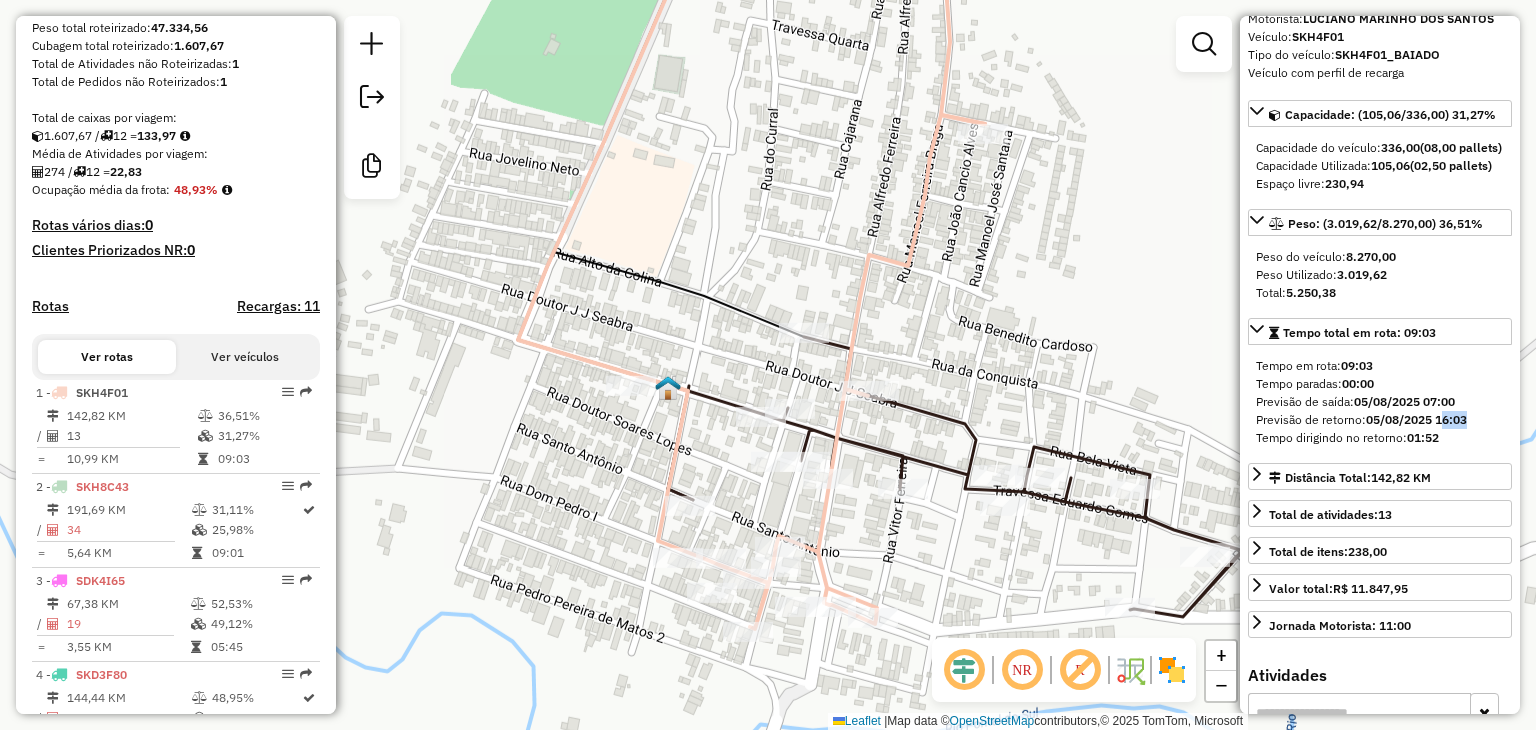 drag, startPoint x: 779, startPoint y: 205, endPoint x: 806, endPoint y: 253, distance: 55.072678 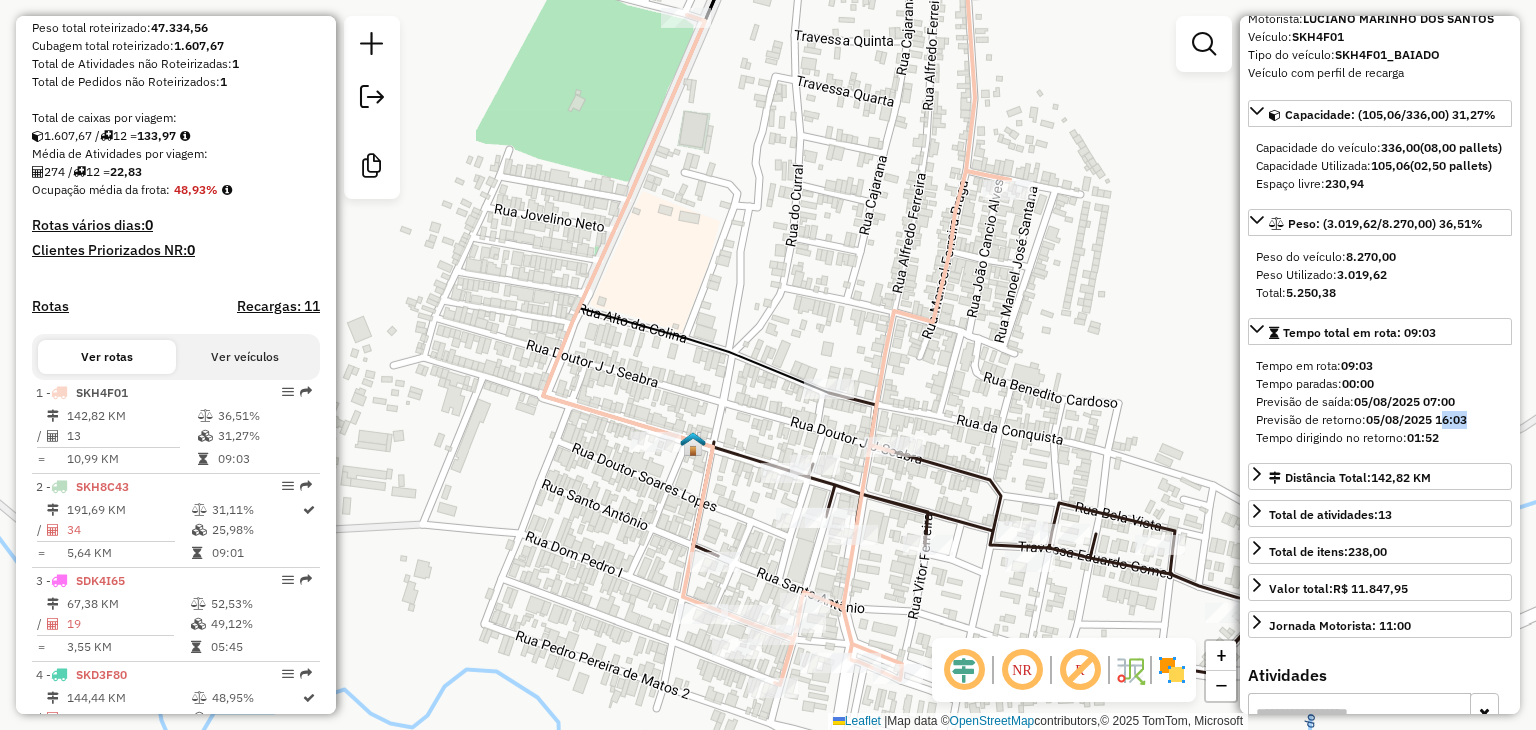 drag, startPoint x: 799, startPoint y: 177, endPoint x: 786, endPoint y: 221, distance: 45.88028 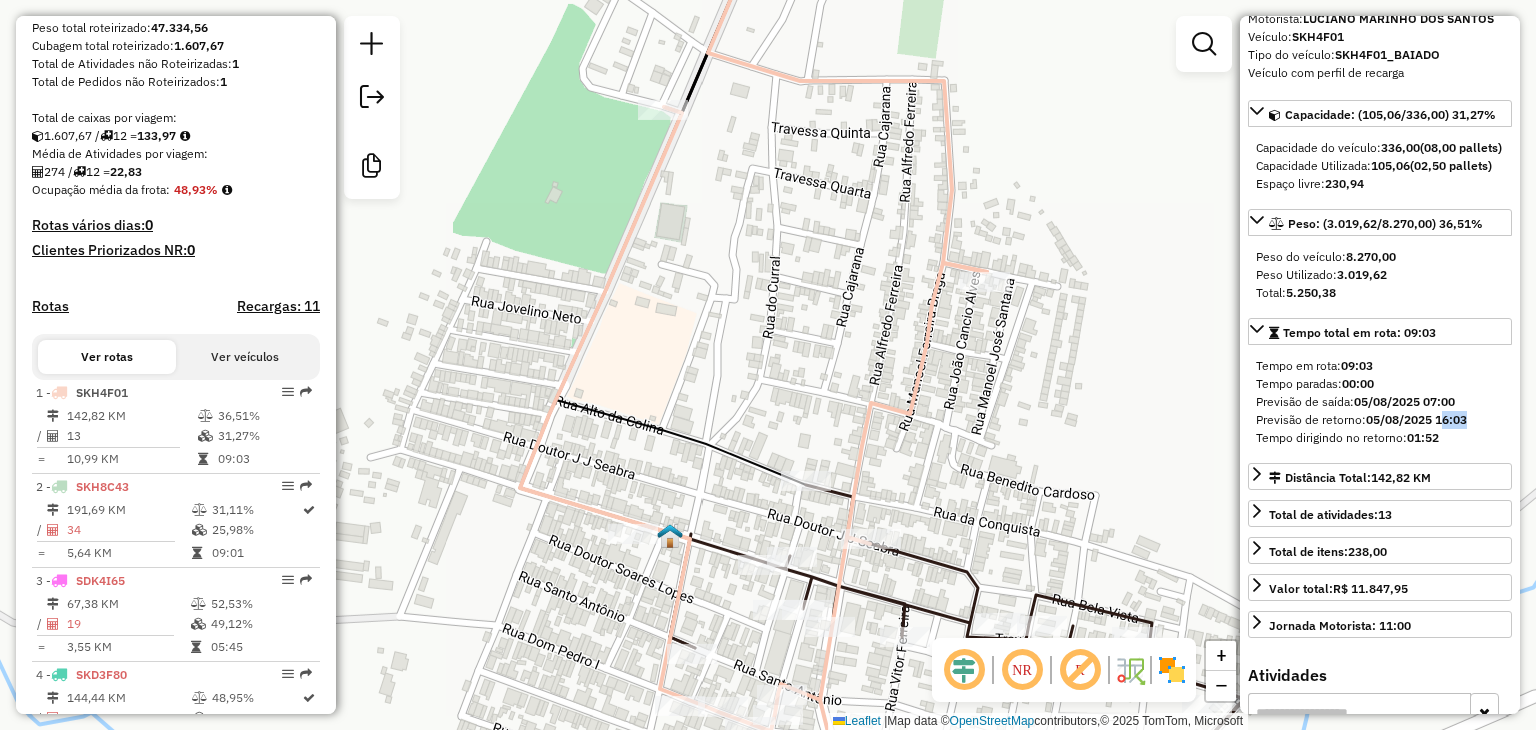 drag, startPoint x: 774, startPoint y: 132, endPoint x: 753, endPoint y: 239, distance: 109.041275 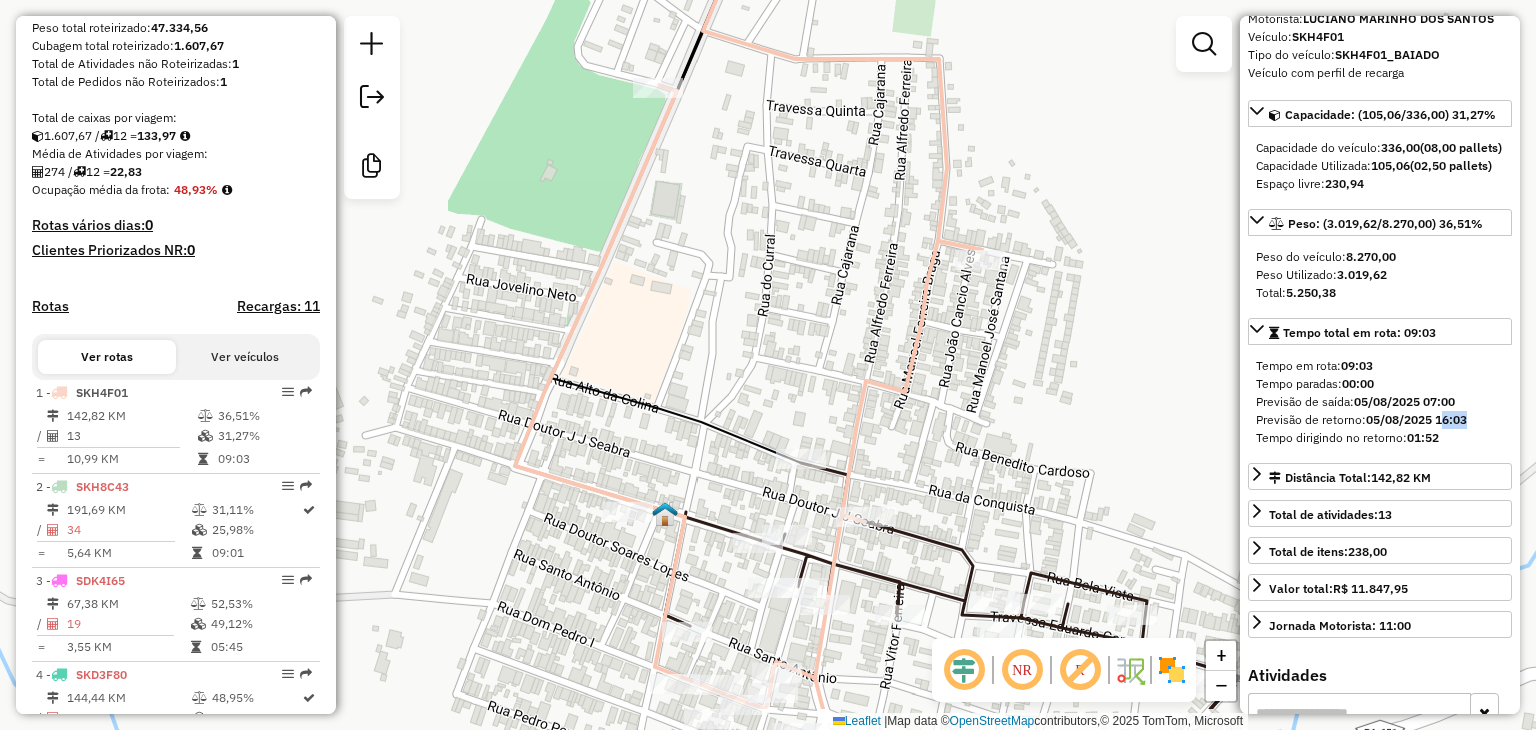drag, startPoint x: 719, startPoint y: 433, endPoint x: 732, endPoint y: 337, distance: 96.87621 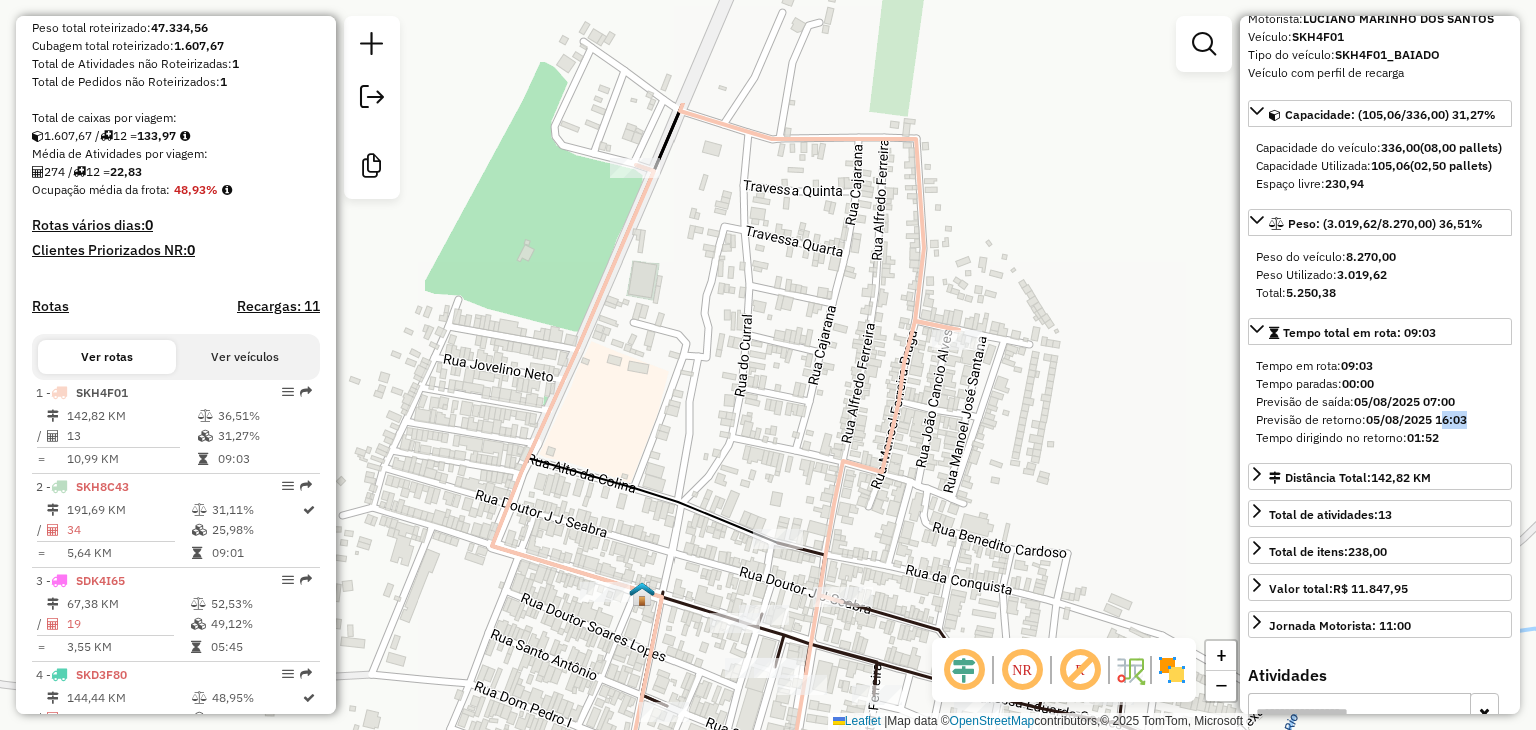 drag, startPoint x: 913, startPoint y: 81, endPoint x: 877, endPoint y: 255, distance: 177.68512 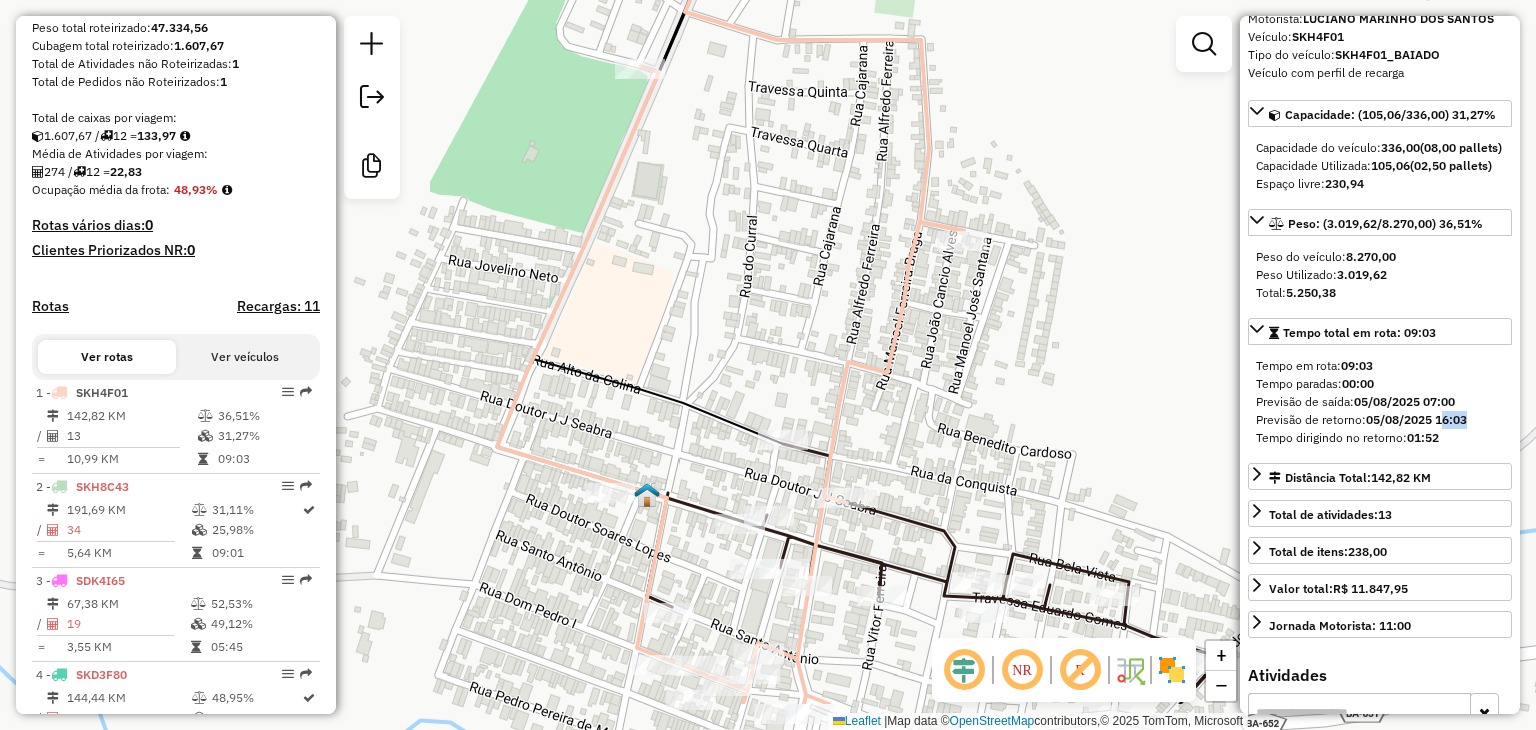 drag, startPoint x: 818, startPoint y: 385, endPoint x: 823, endPoint y: 285, distance: 100.12492 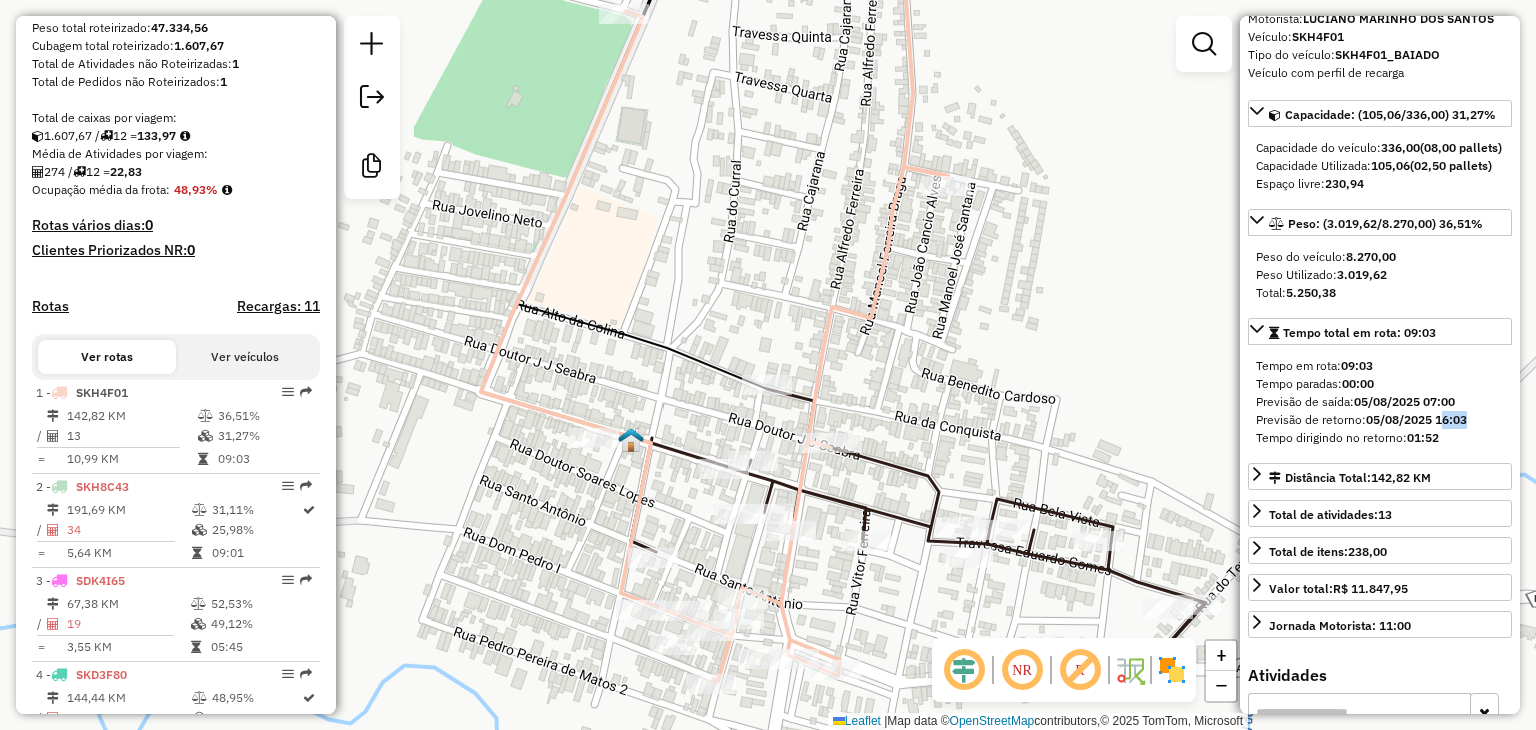 drag, startPoint x: 836, startPoint y: 350, endPoint x: 820, endPoint y: 299, distance: 53.450912 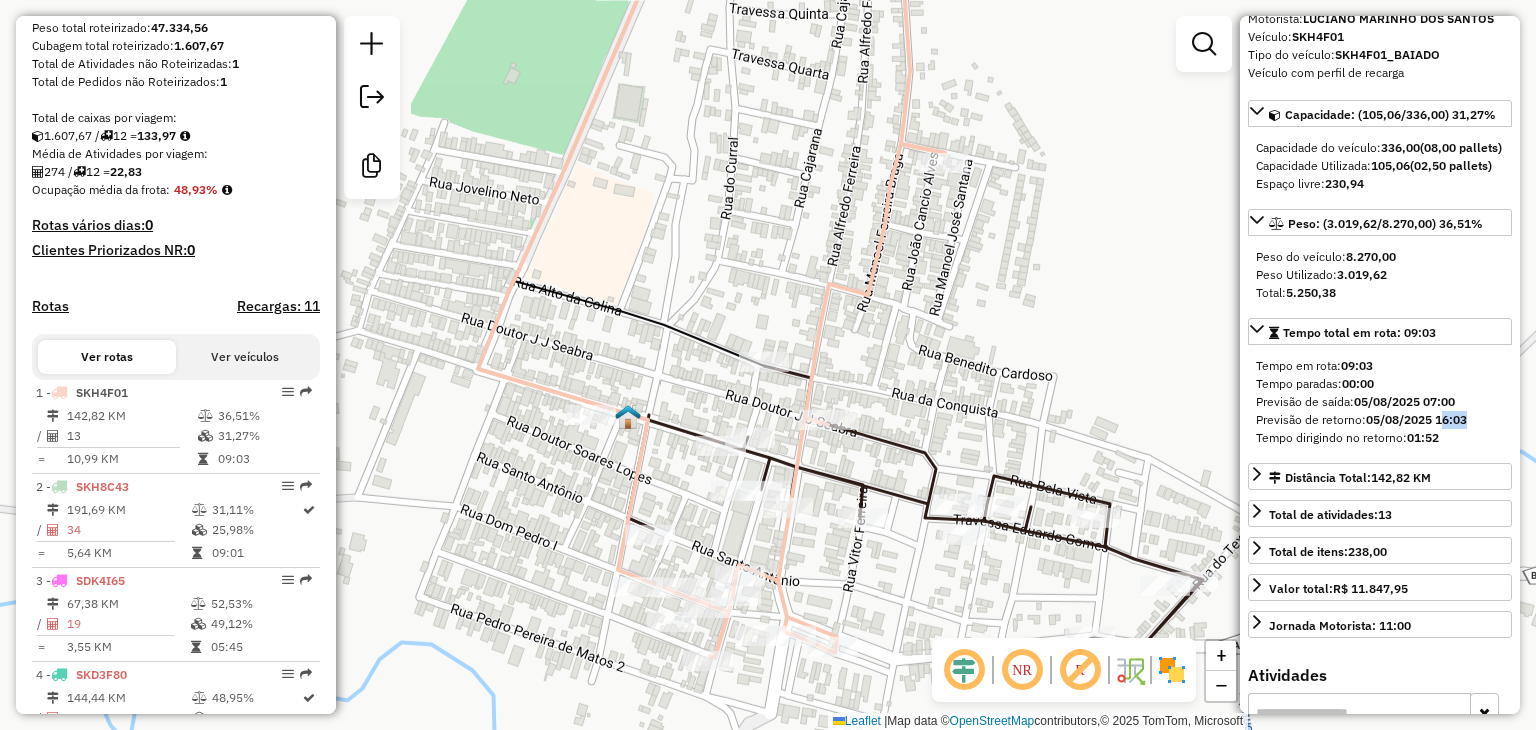 drag, startPoint x: 796, startPoint y: 273, endPoint x: 794, endPoint y: 241, distance: 32.06244 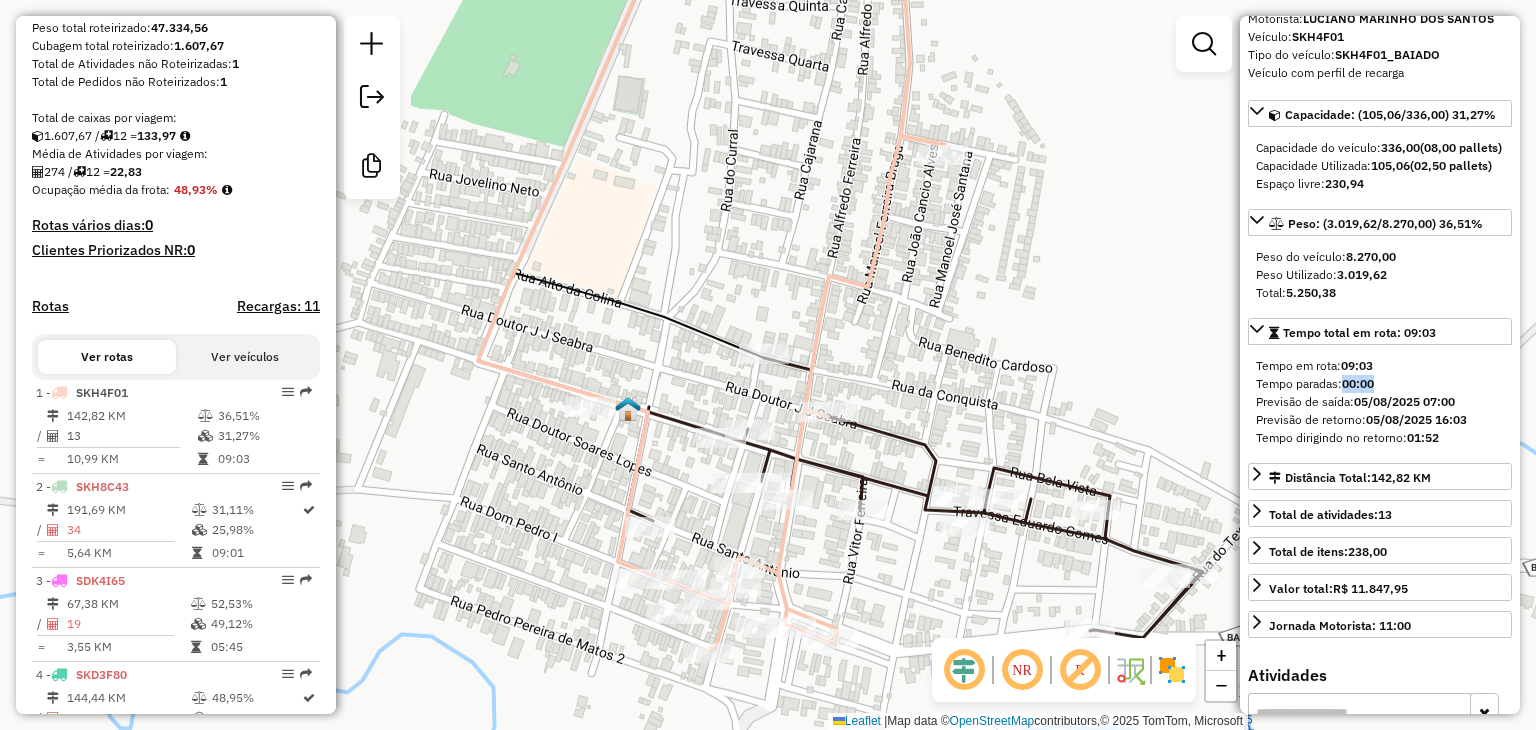 drag, startPoint x: 1344, startPoint y: 420, endPoint x: 1396, endPoint y: 415, distance: 52.23983 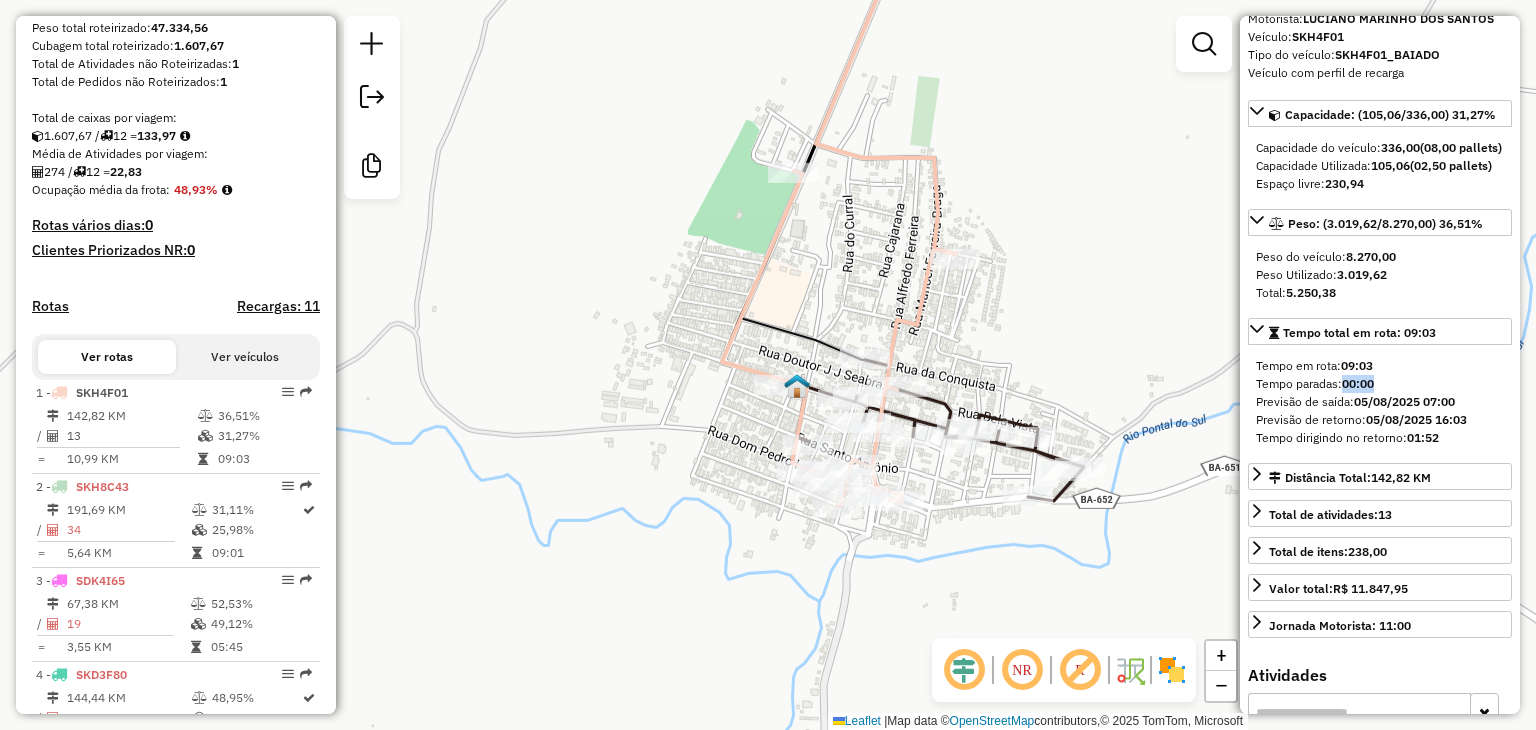 drag, startPoint x: 1028, startPoint y: 400, endPoint x: 1000, endPoint y: 381, distance: 33.83785 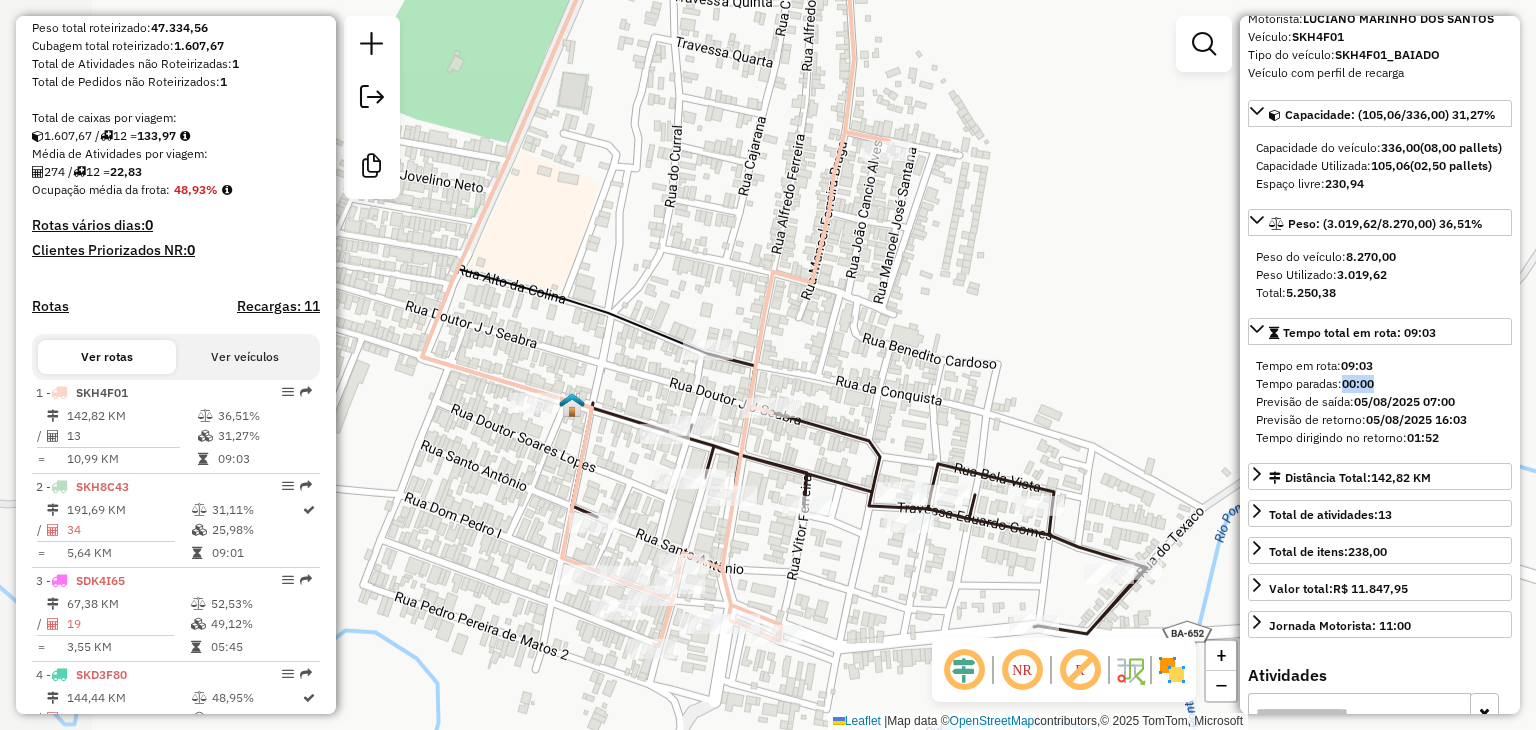 drag, startPoint x: 963, startPoint y: 319, endPoint x: 1070, endPoint y: 318, distance: 107.00467 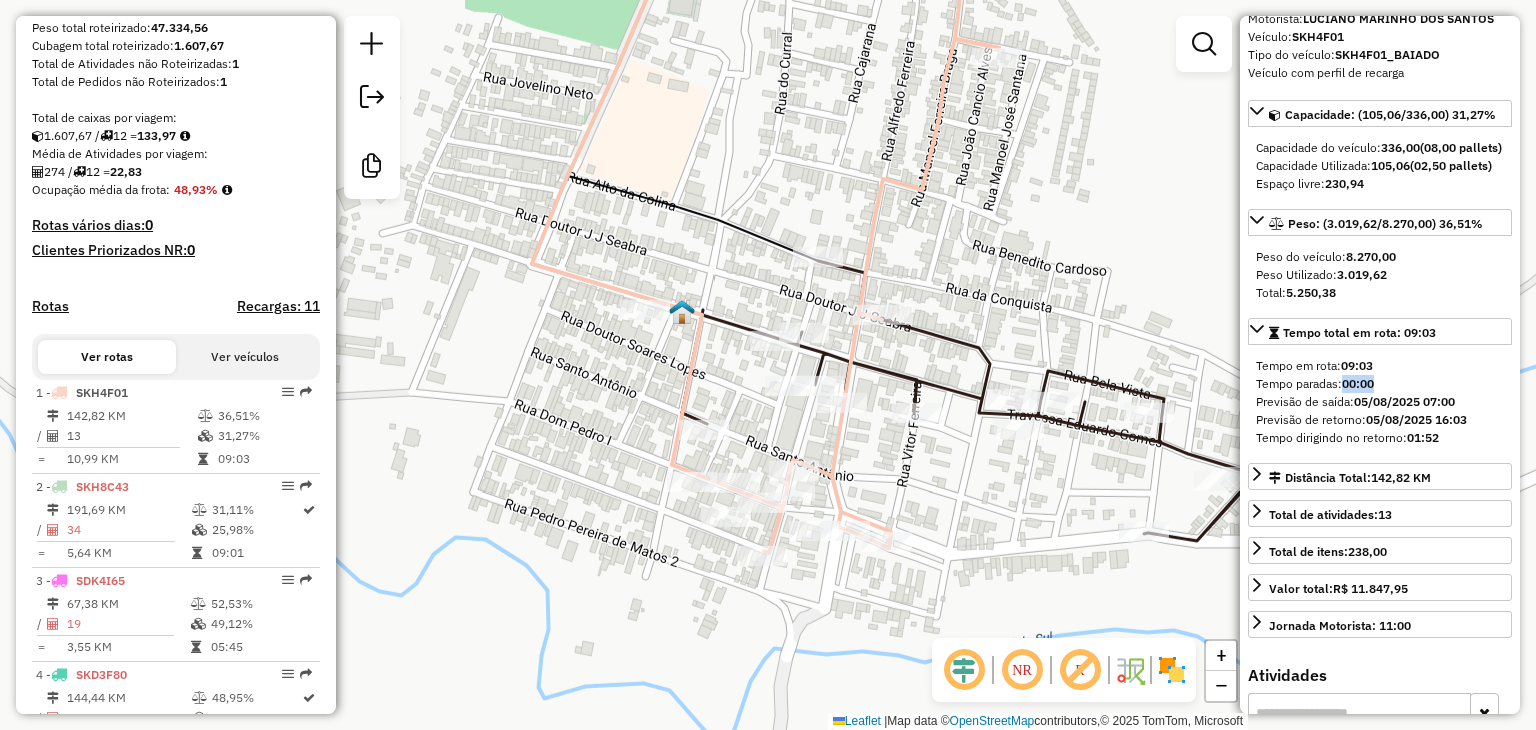 drag, startPoint x: 952, startPoint y: 450, endPoint x: 950, endPoint y: 333, distance: 117.01709 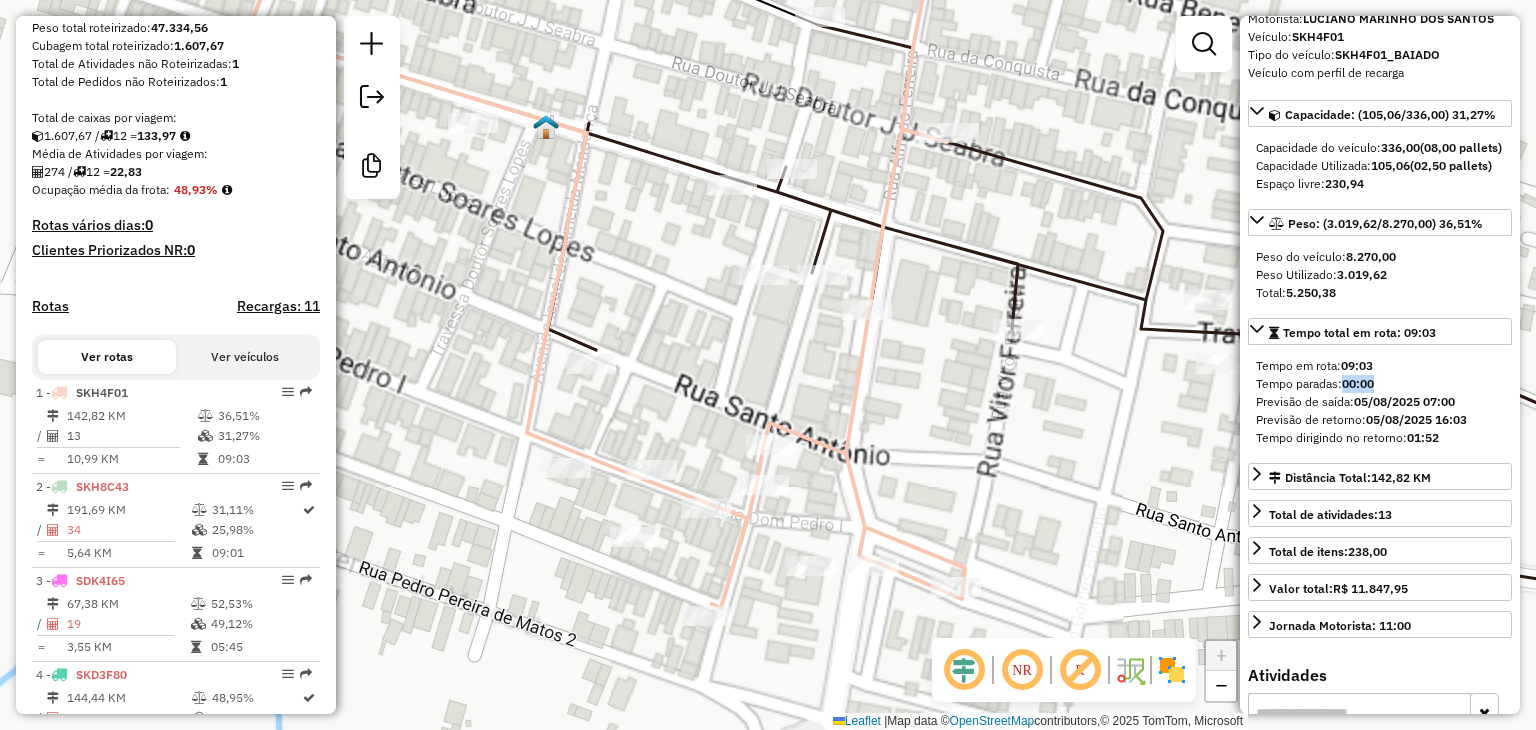 drag, startPoint x: 866, startPoint y: 463, endPoint x: 955, endPoint y: 416, distance: 100.6479 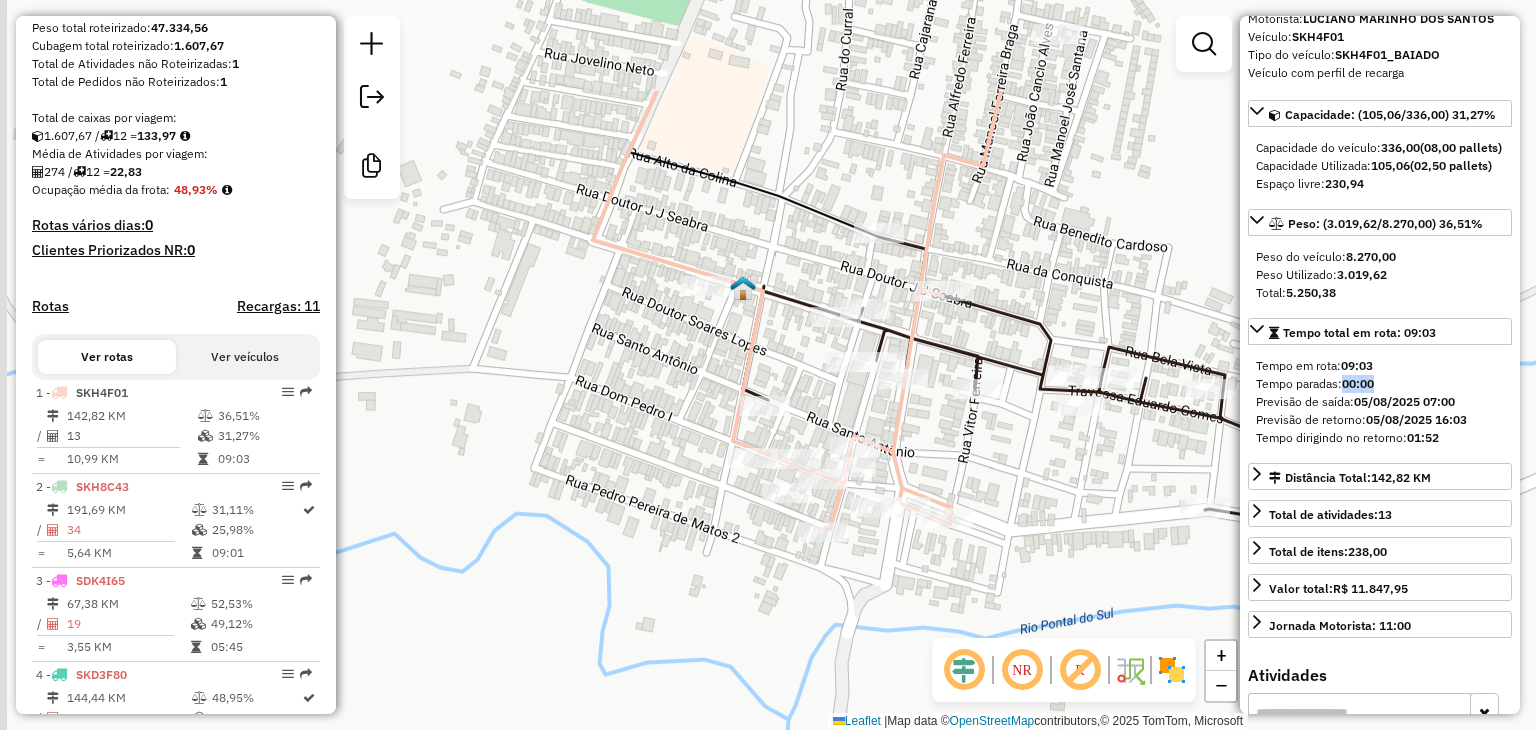 drag, startPoint x: 567, startPoint y: 181, endPoint x: 674, endPoint y: 266, distance: 136.65285 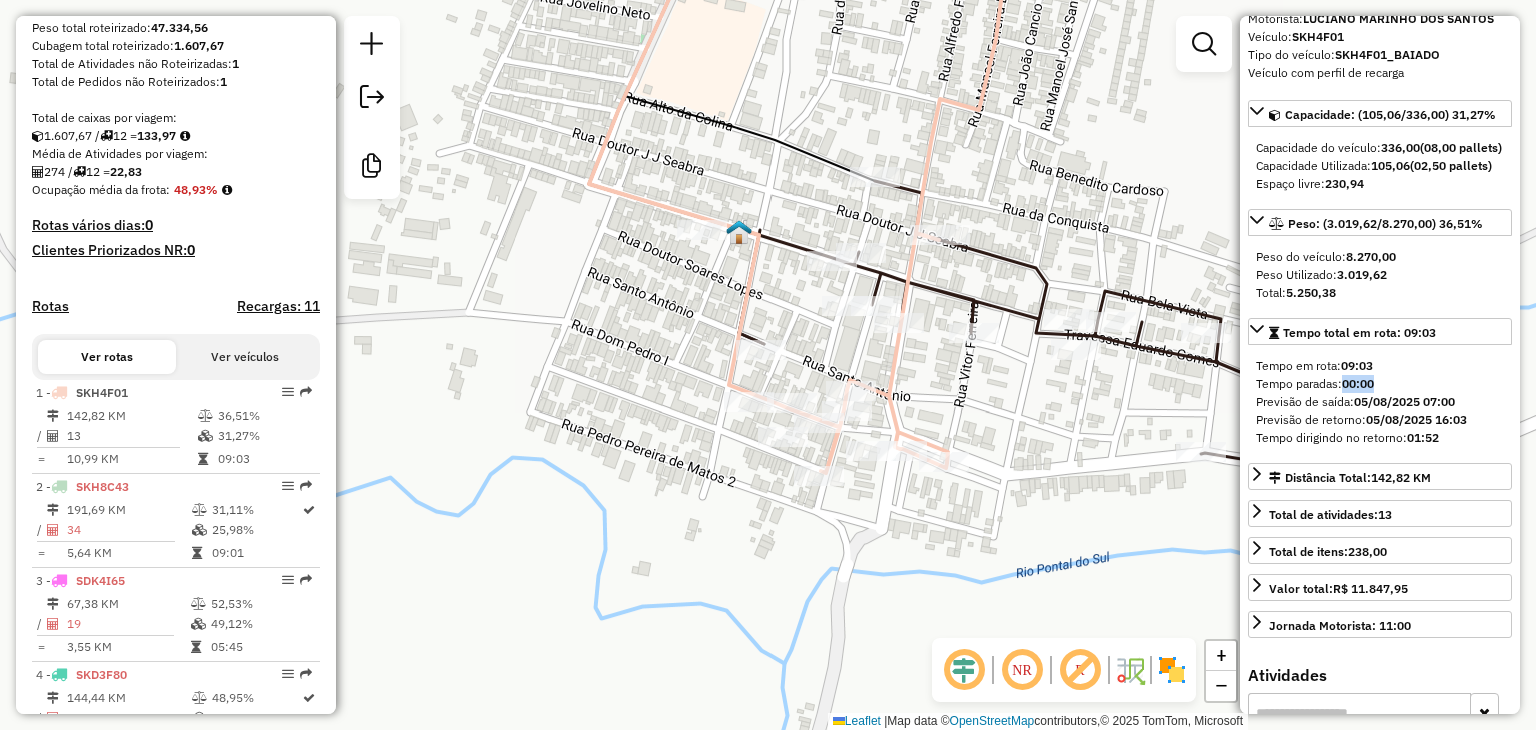 drag, startPoint x: 676, startPoint y: 413, endPoint x: 670, endPoint y: 341, distance: 72.249565 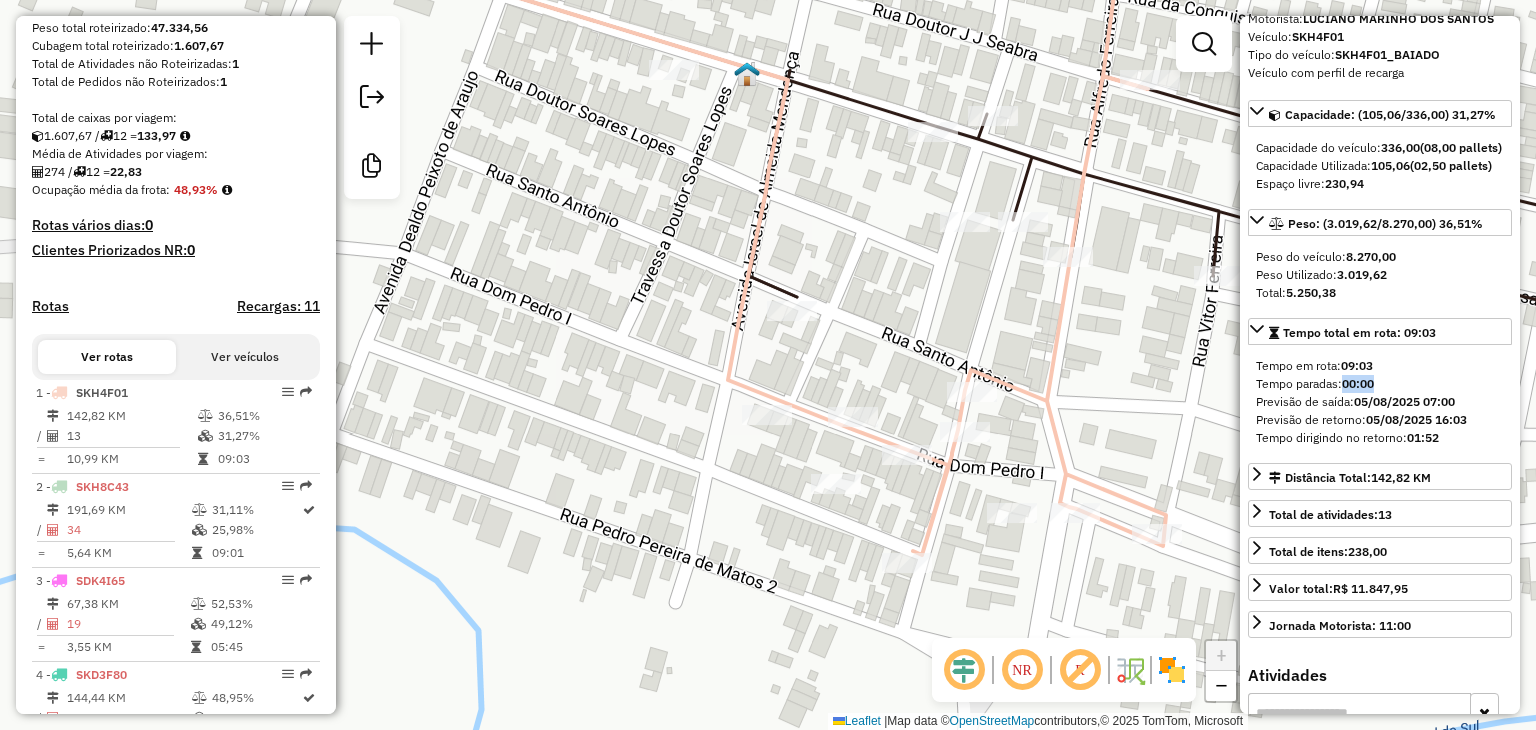 drag, startPoint x: 713, startPoint y: 382, endPoint x: 692, endPoint y: 374, distance: 22.472204 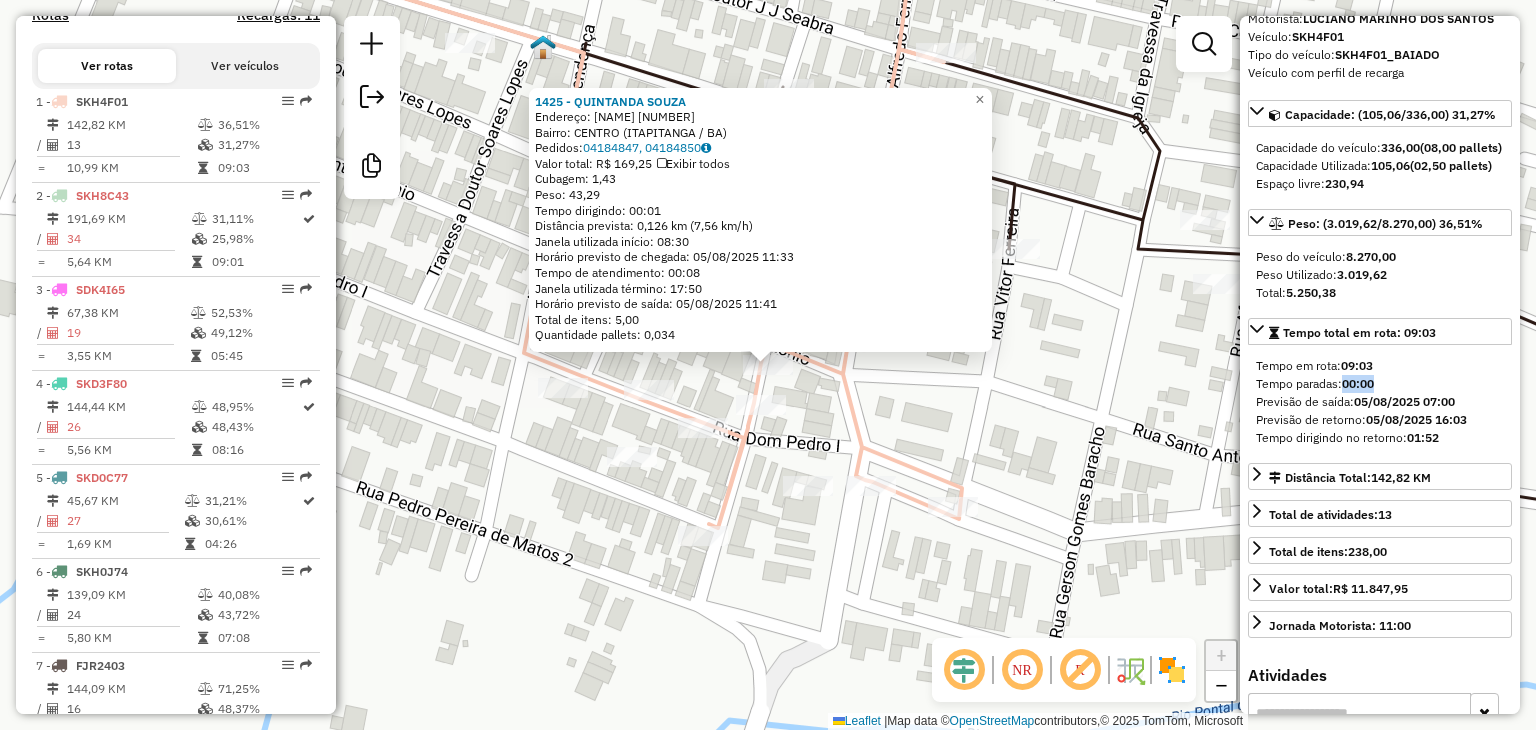 scroll, scrollTop: 763, scrollLeft: 0, axis: vertical 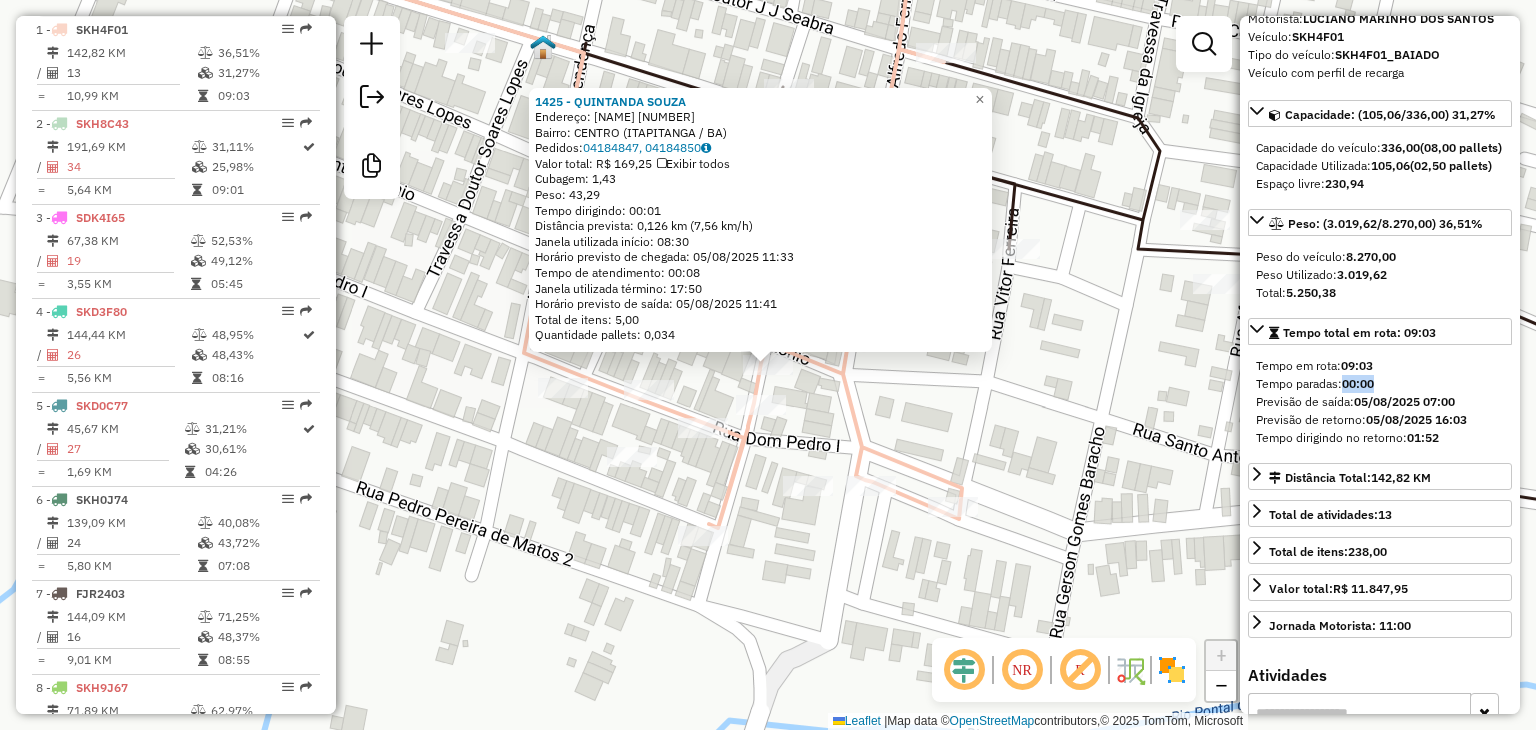 drag, startPoint x: 602, startPoint y: 117, endPoint x: 799, endPoint y: 113, distance: 197.0406 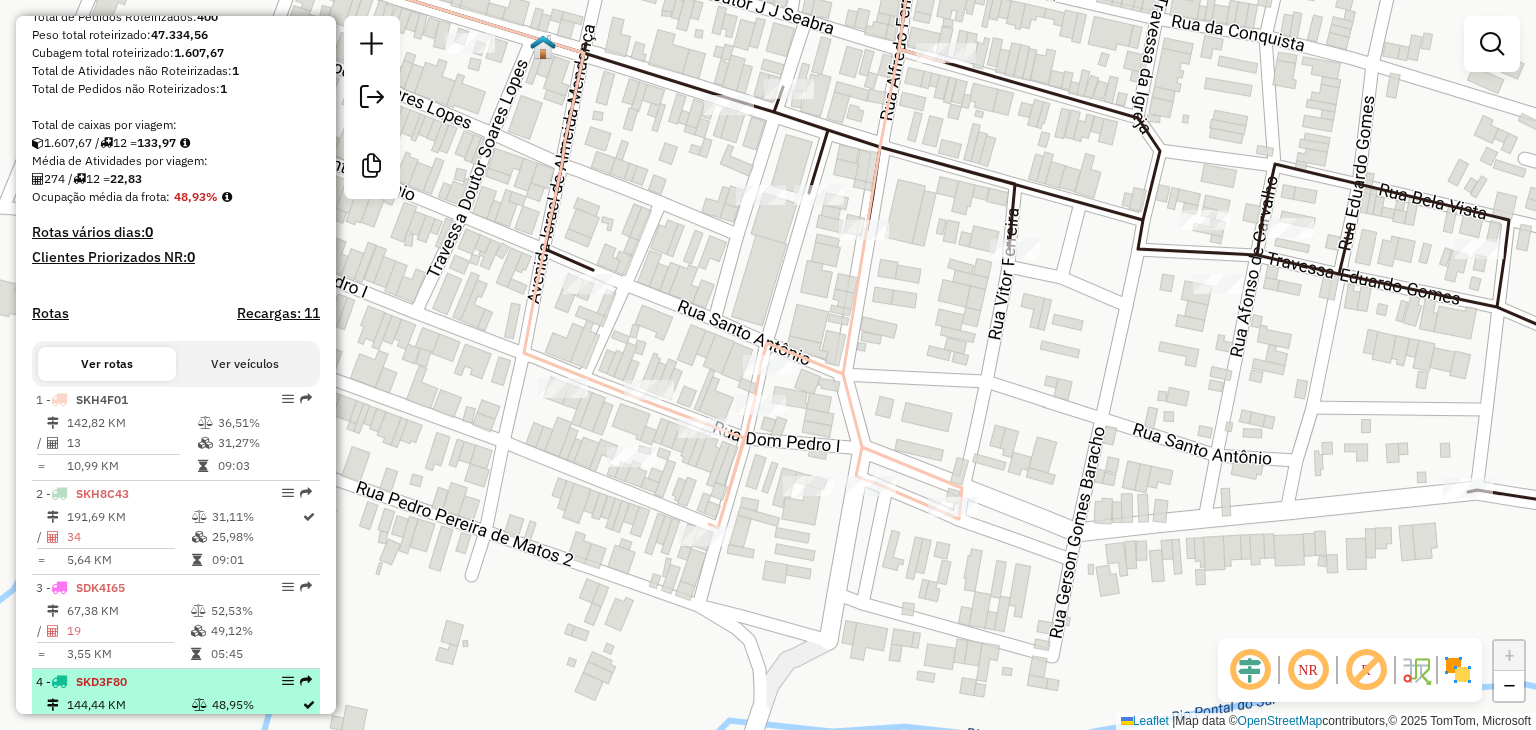 scroll, scrollTop: 363, scrollLeft: 0, axis: vertical 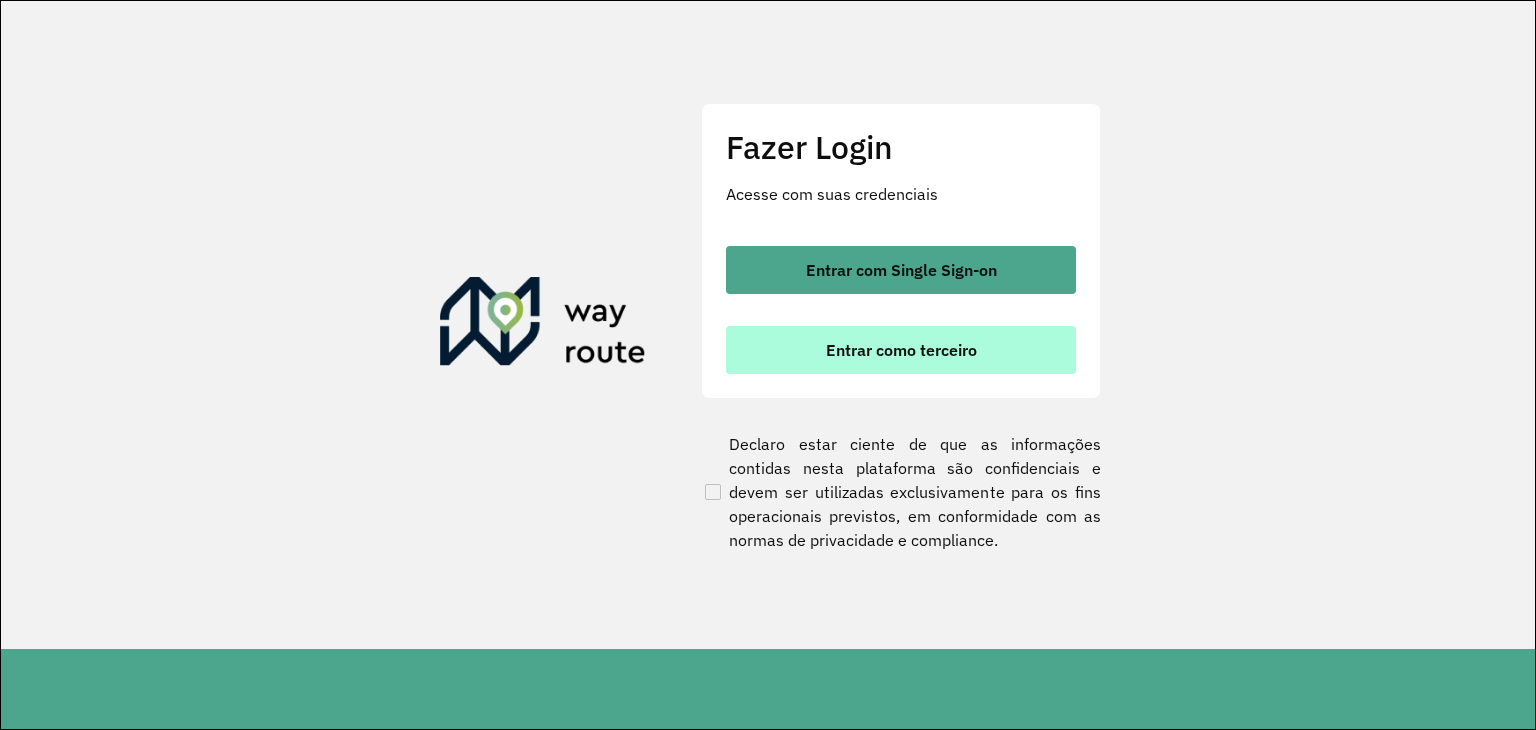 click on "Entrar como terceiro" at bounding box center [901, 350] 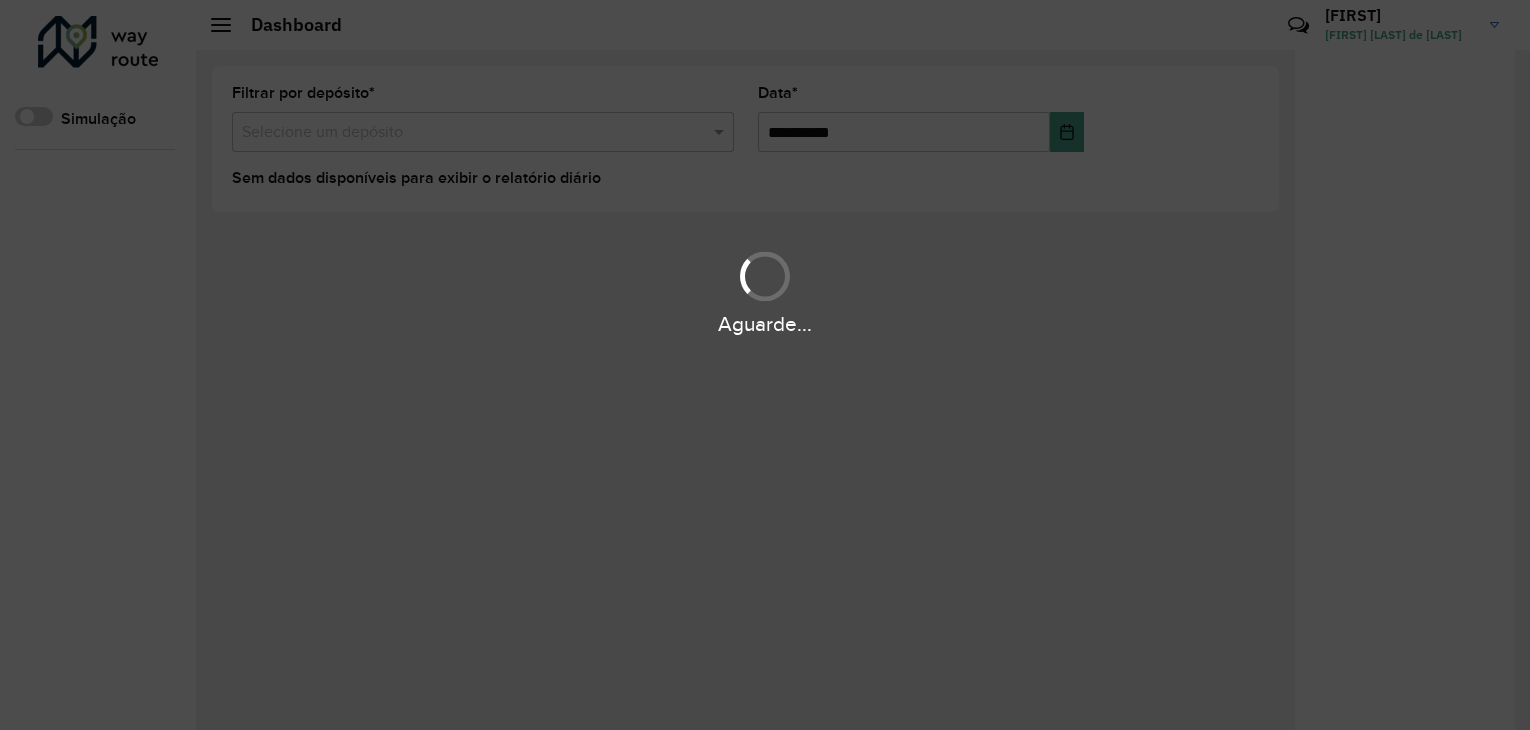 scroll, scrollTop: 0, scrollLeft: 0, axis: both 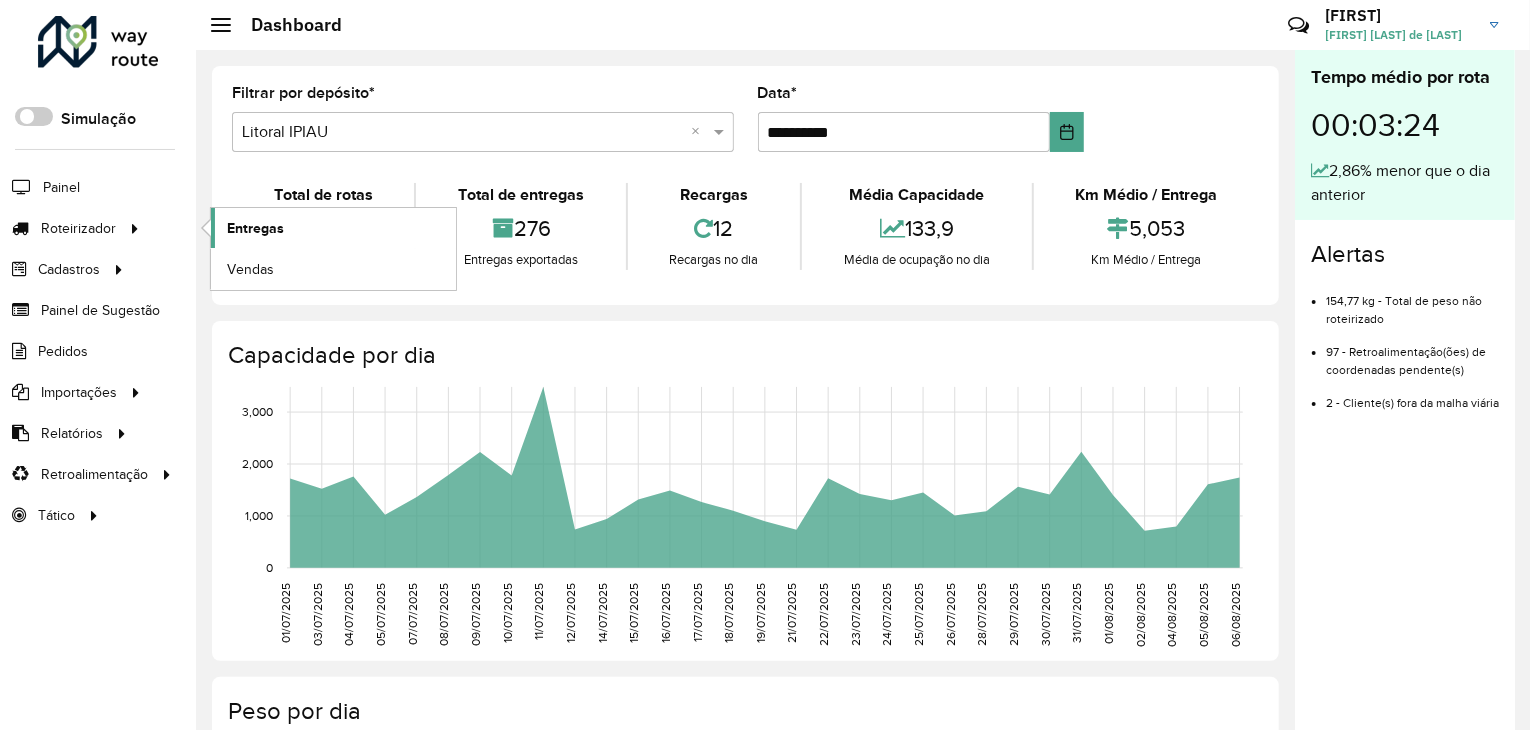 click on "Entregas" 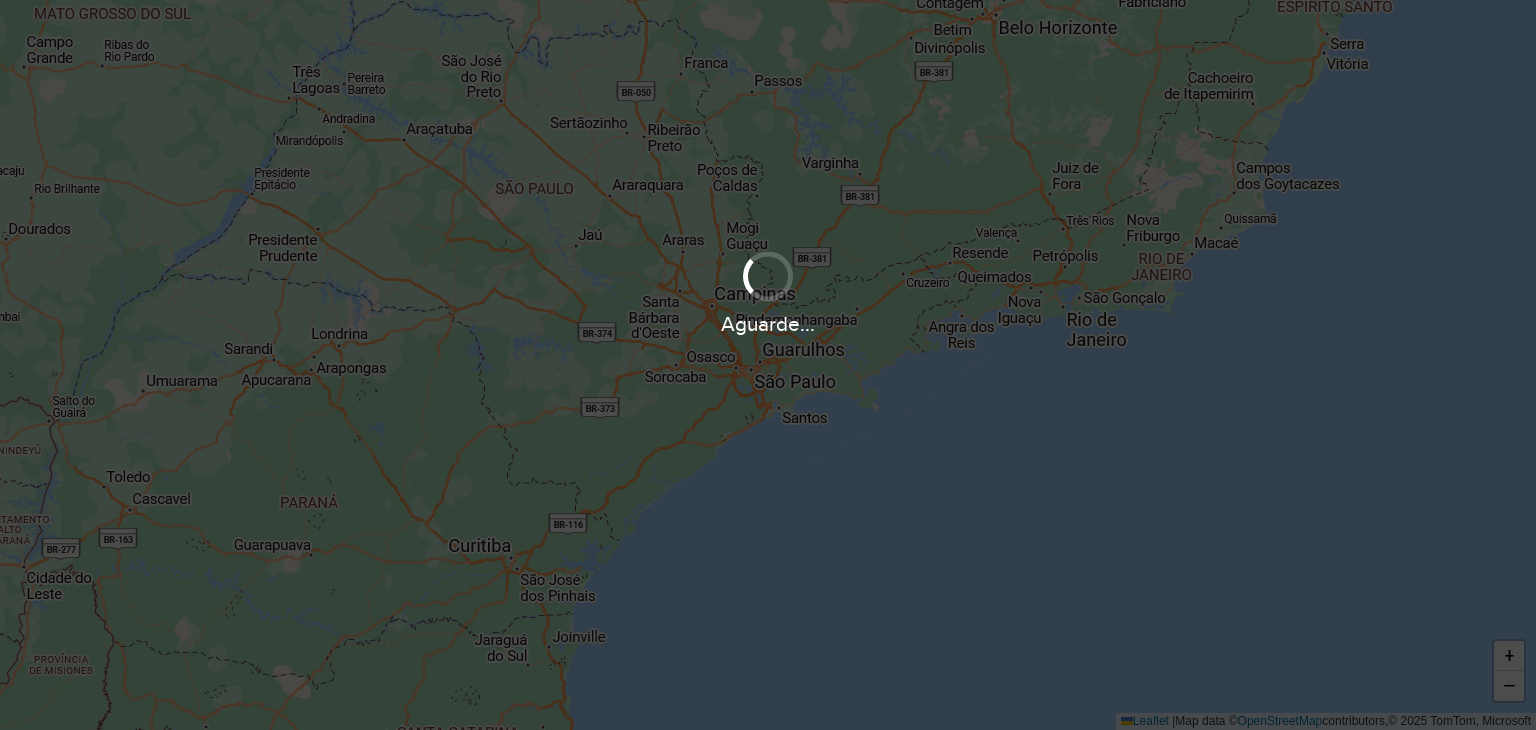 scroll, scrollTop: 0, scrollLeft: 0, axis: both 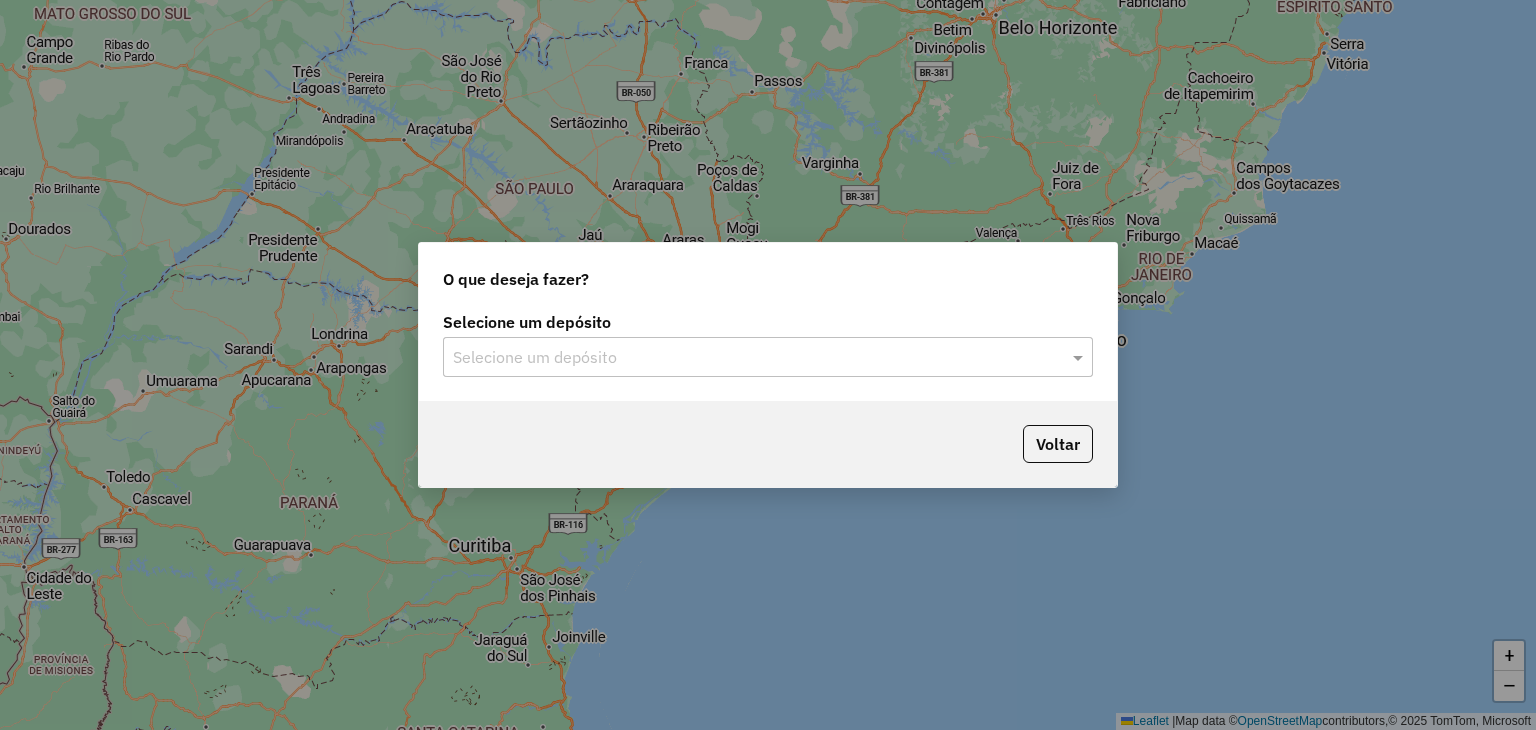 click 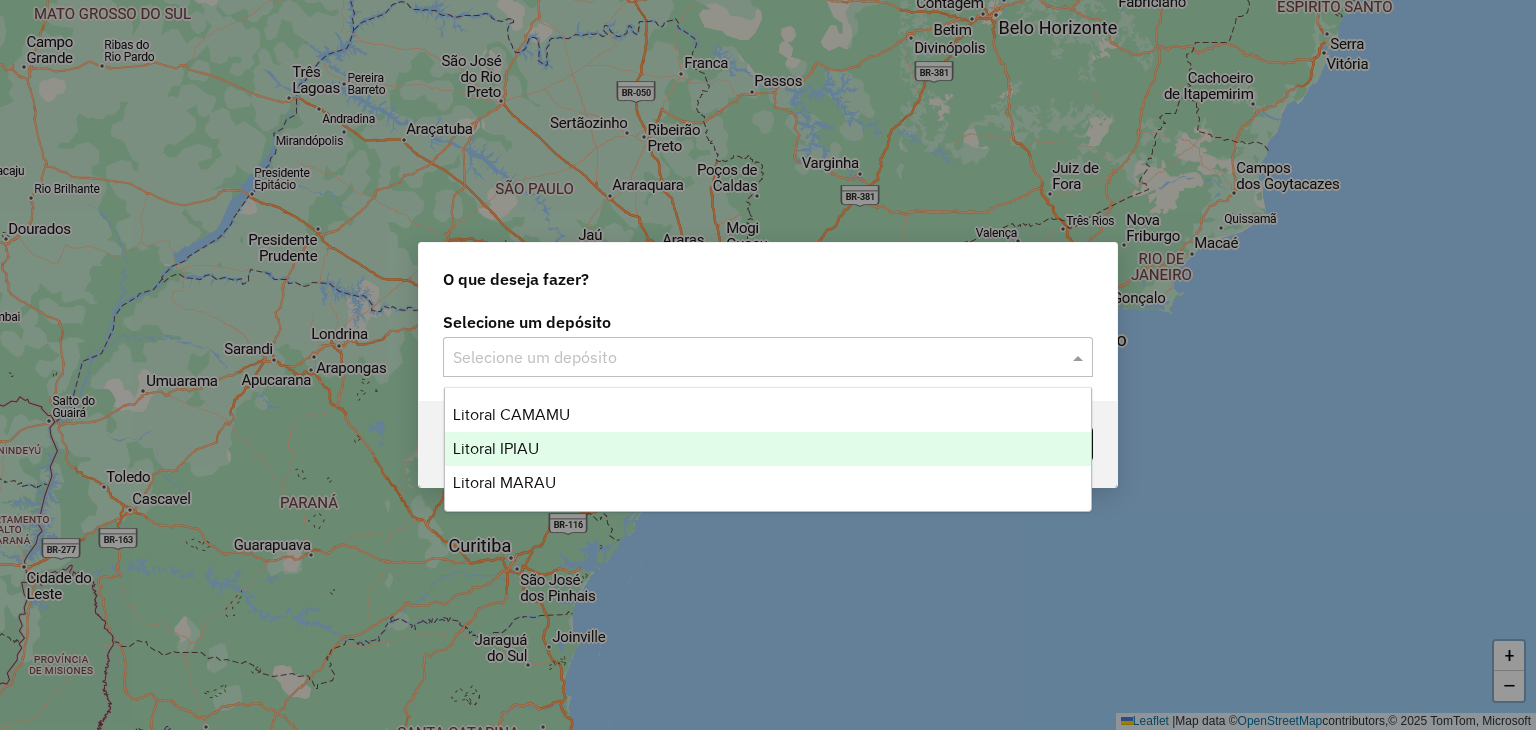 click on "Litoral IPIAU" at bounding box center (768, 449) 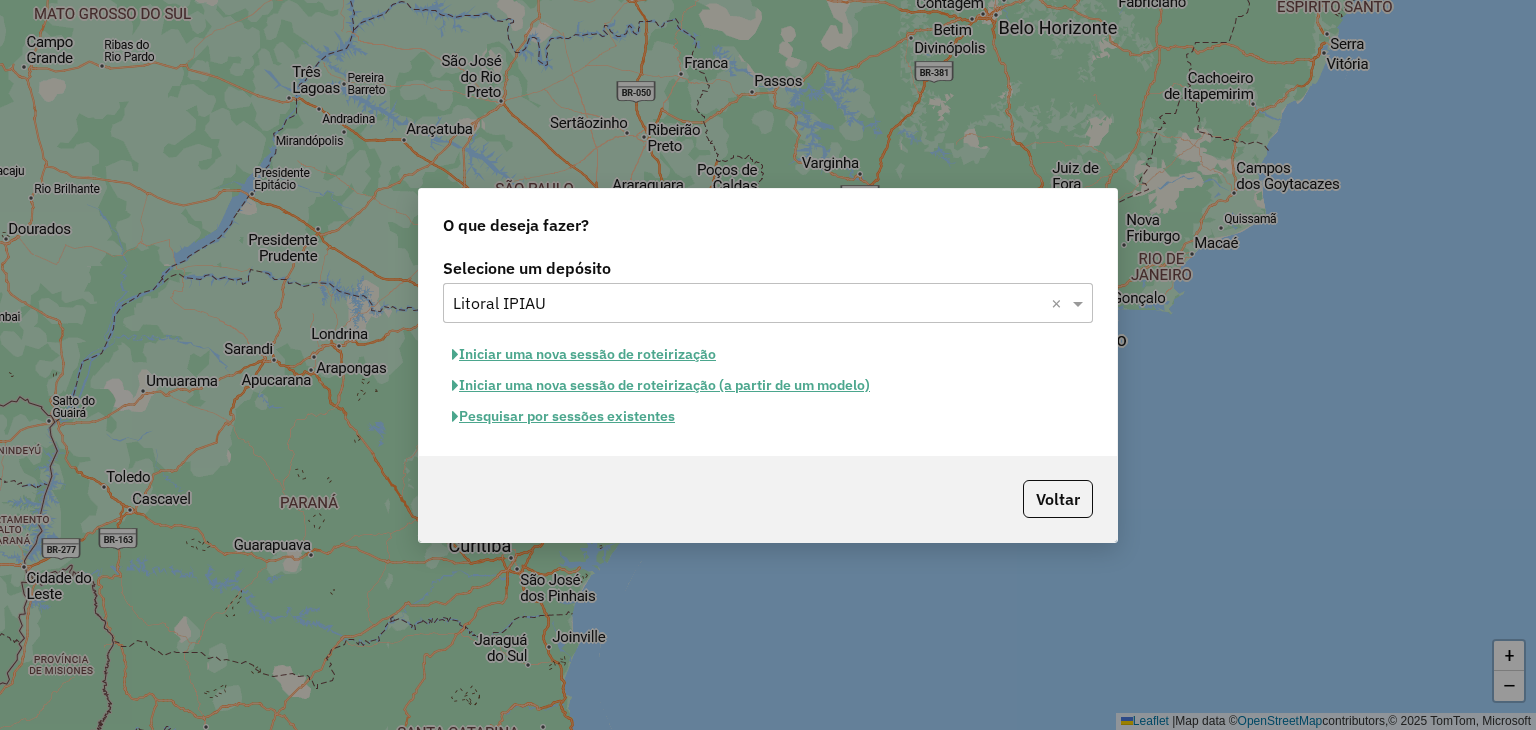 click on "Pesquisar por sessões existentes" 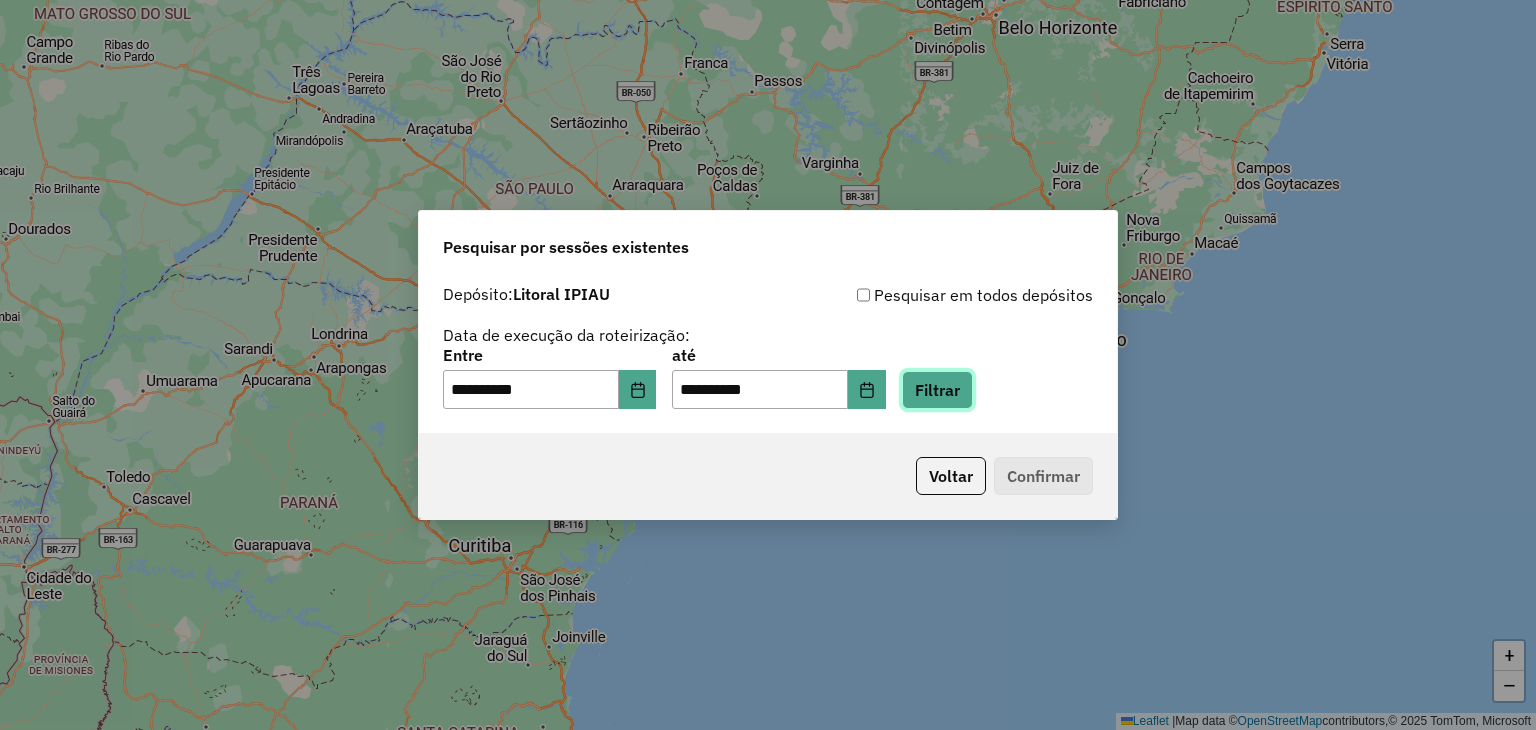 click on "Filtrar" 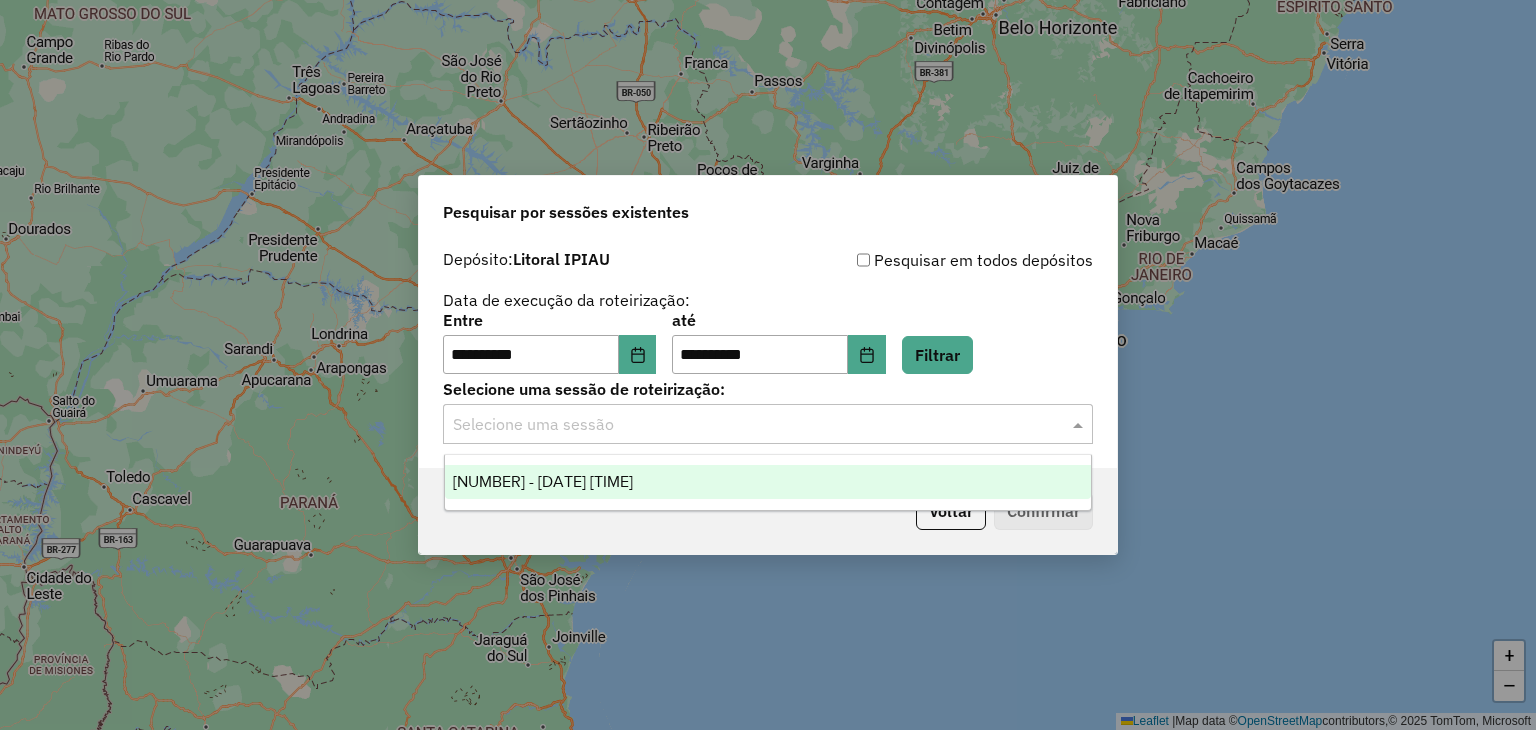 click 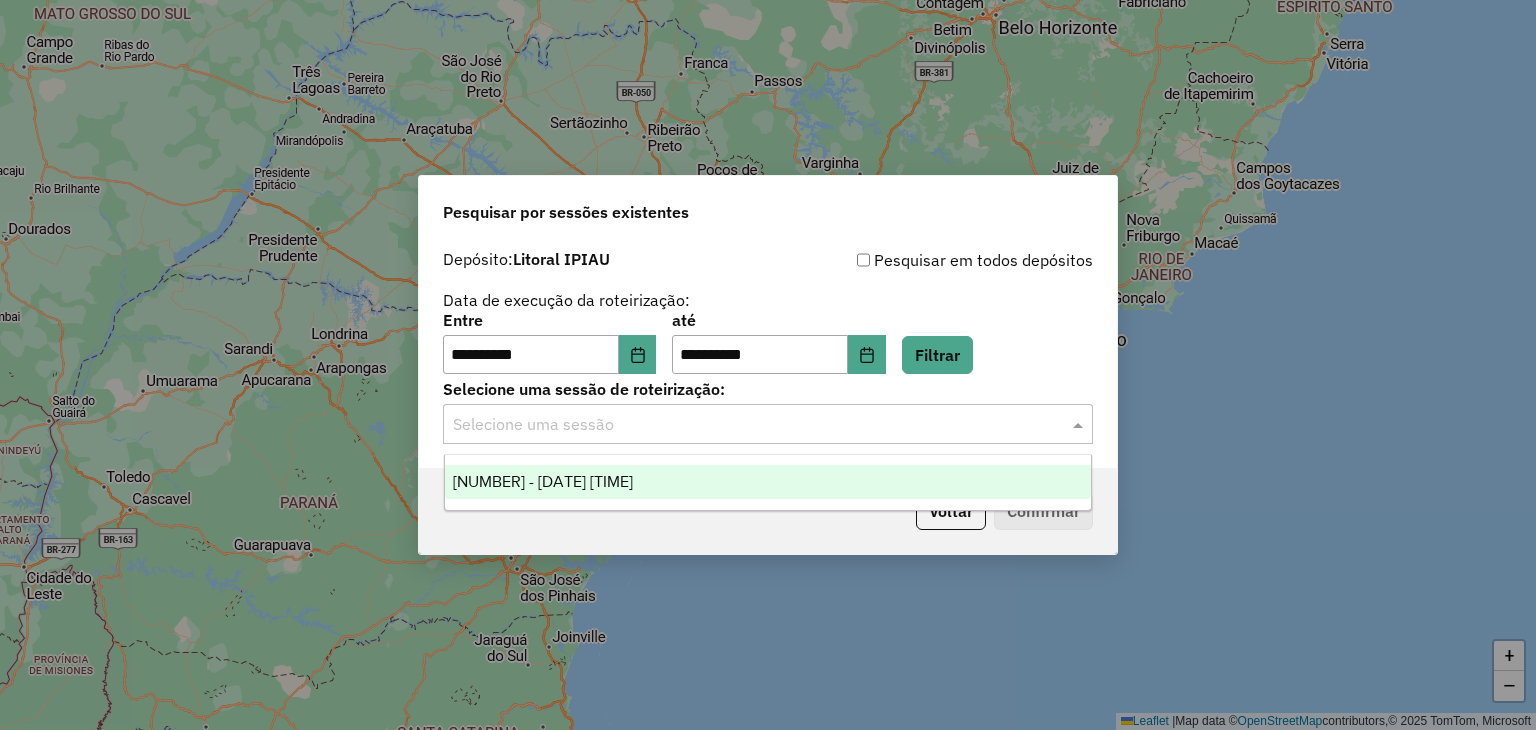 click on "[NUMBER] - [DATE] [TIME]" at bounding box center (768, 482) 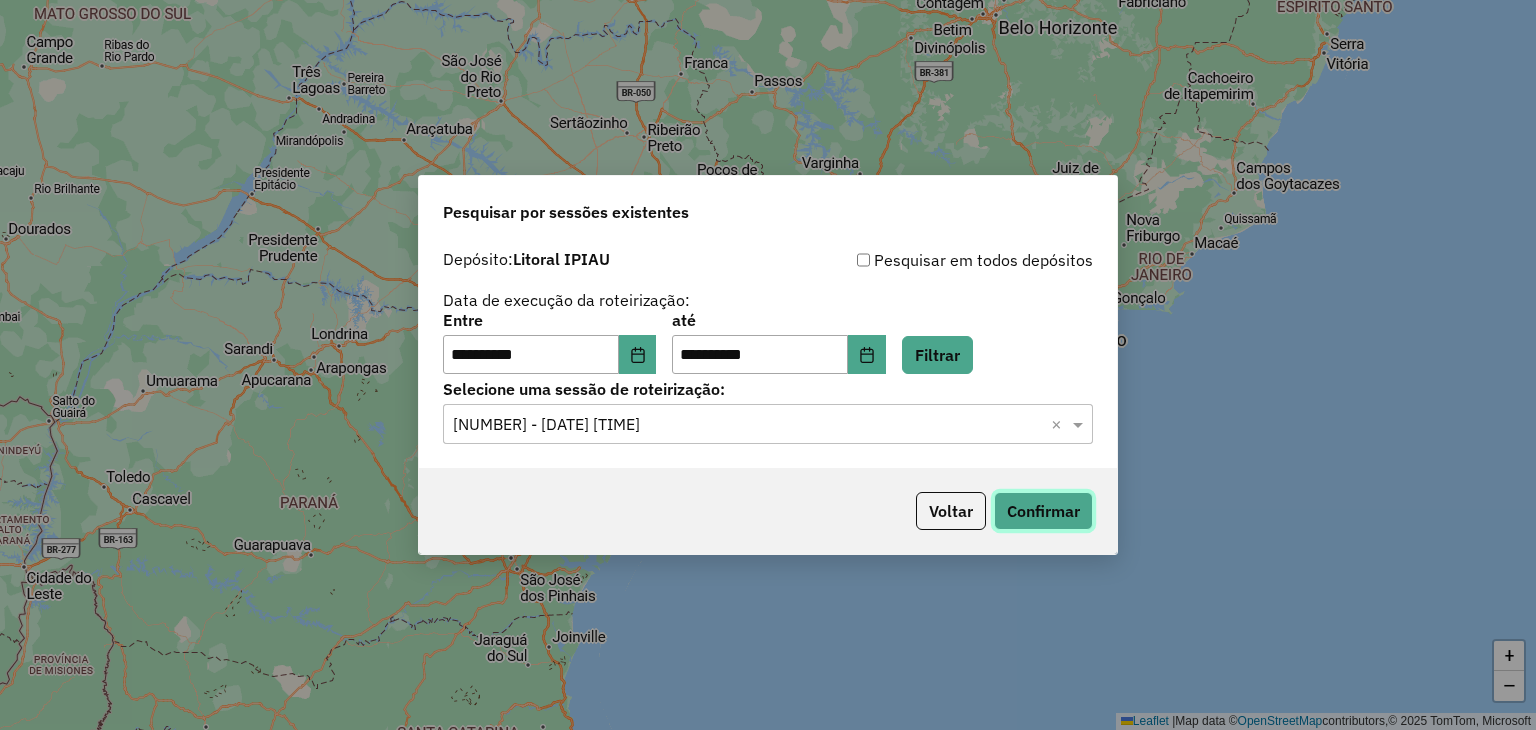 click on "Confirmar" 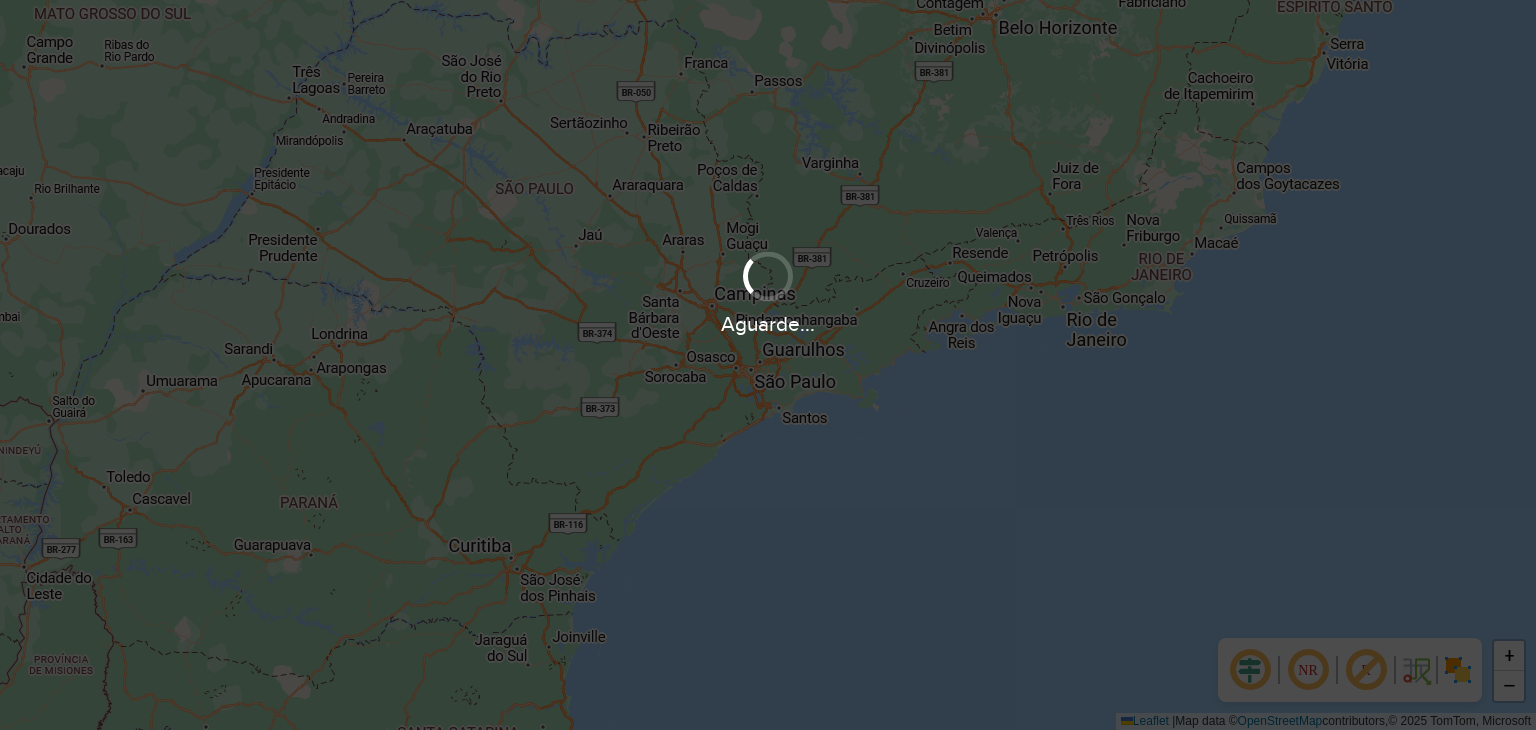 scroll, scrollTop: 0, scrollLeft: 0, axis: both 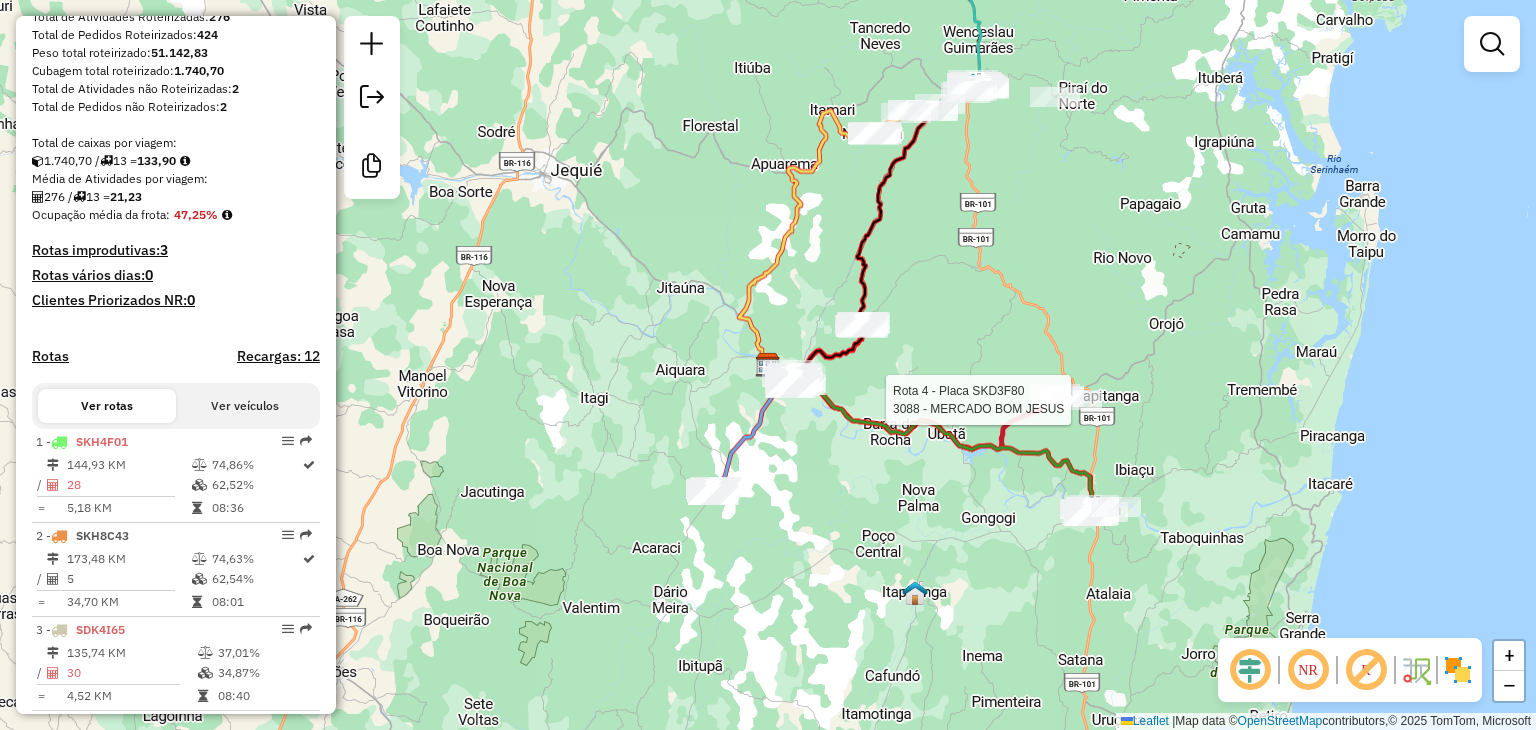 select on "**********" 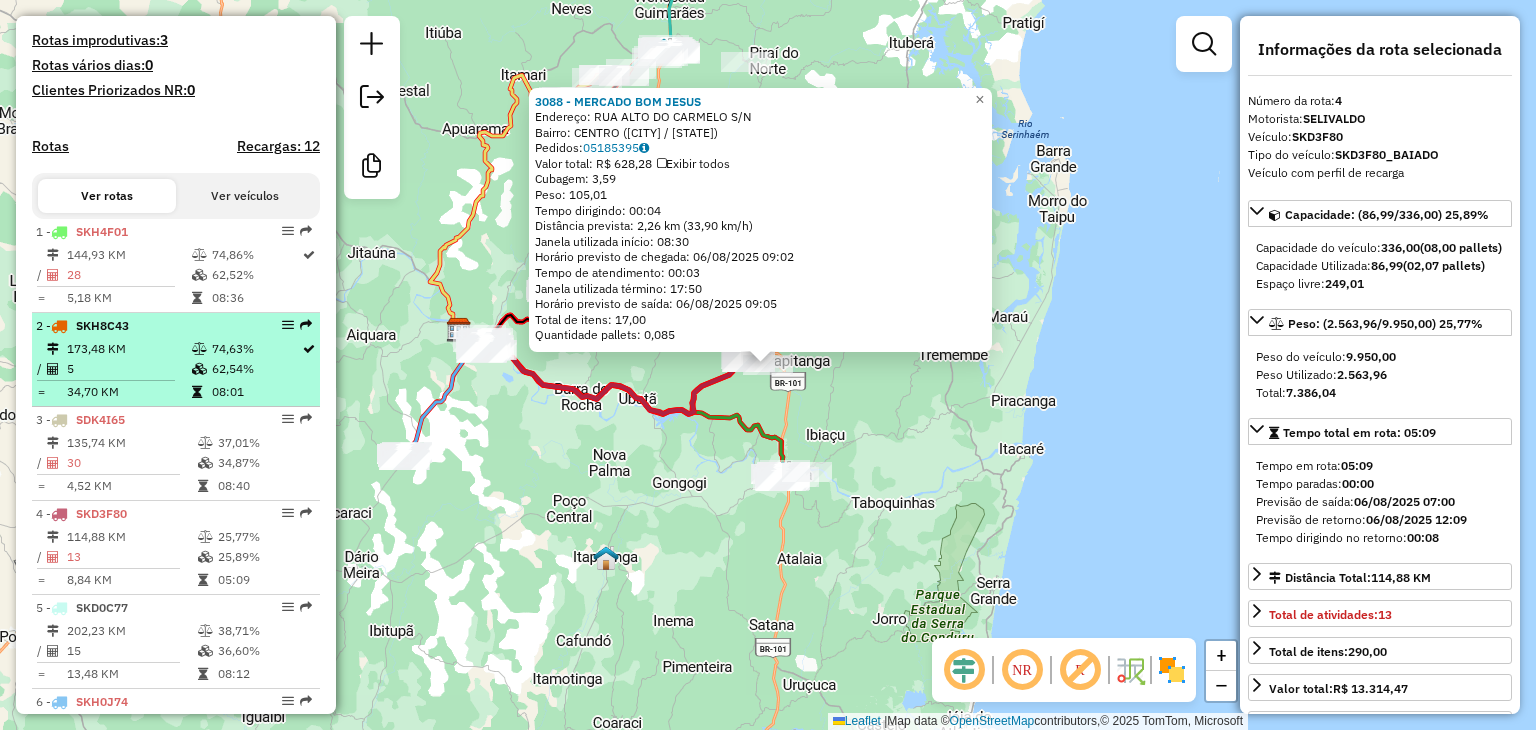 scroll, scrollTop: 581, scrollLeft: 0, axis: vertical 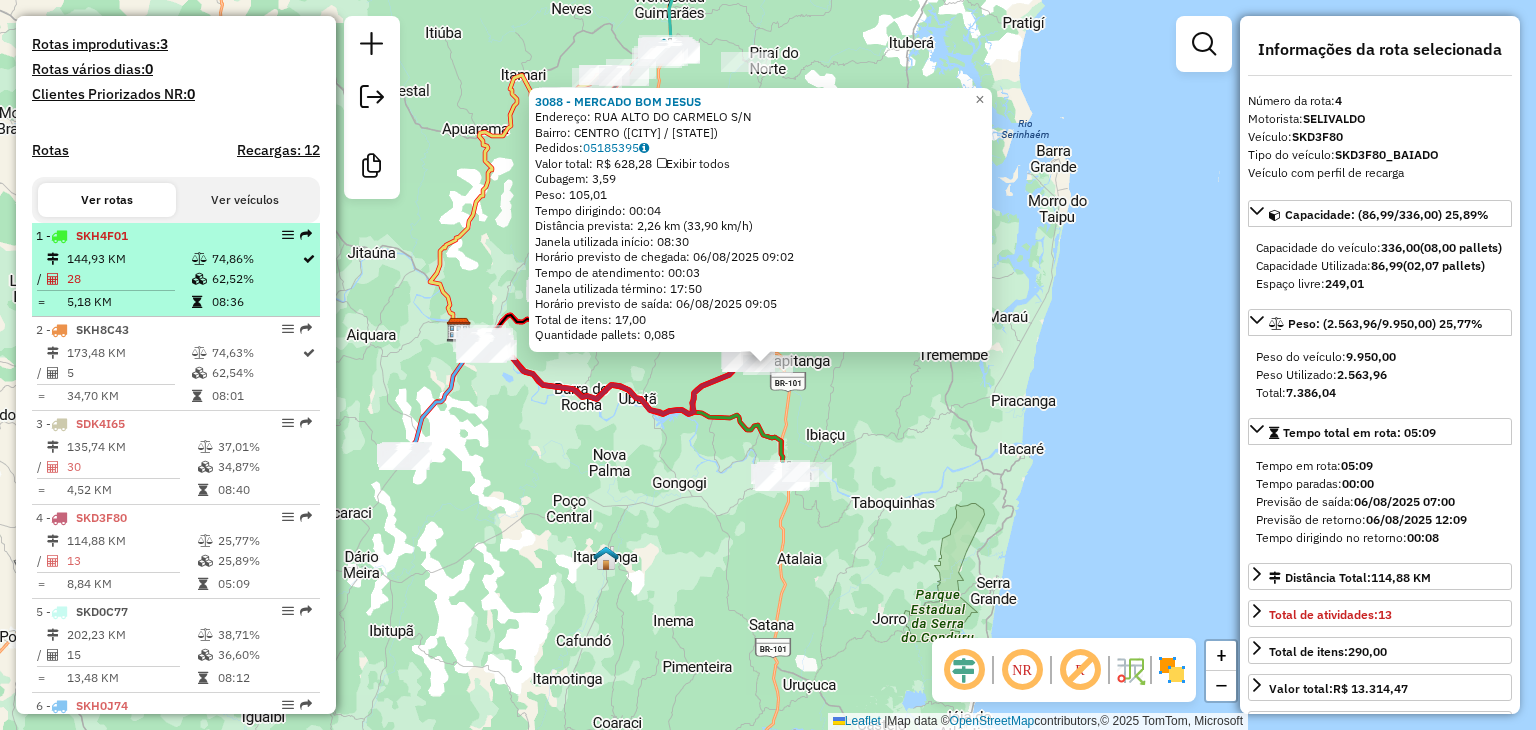 click on "144,93 KM" at bounding box center (128, 259) 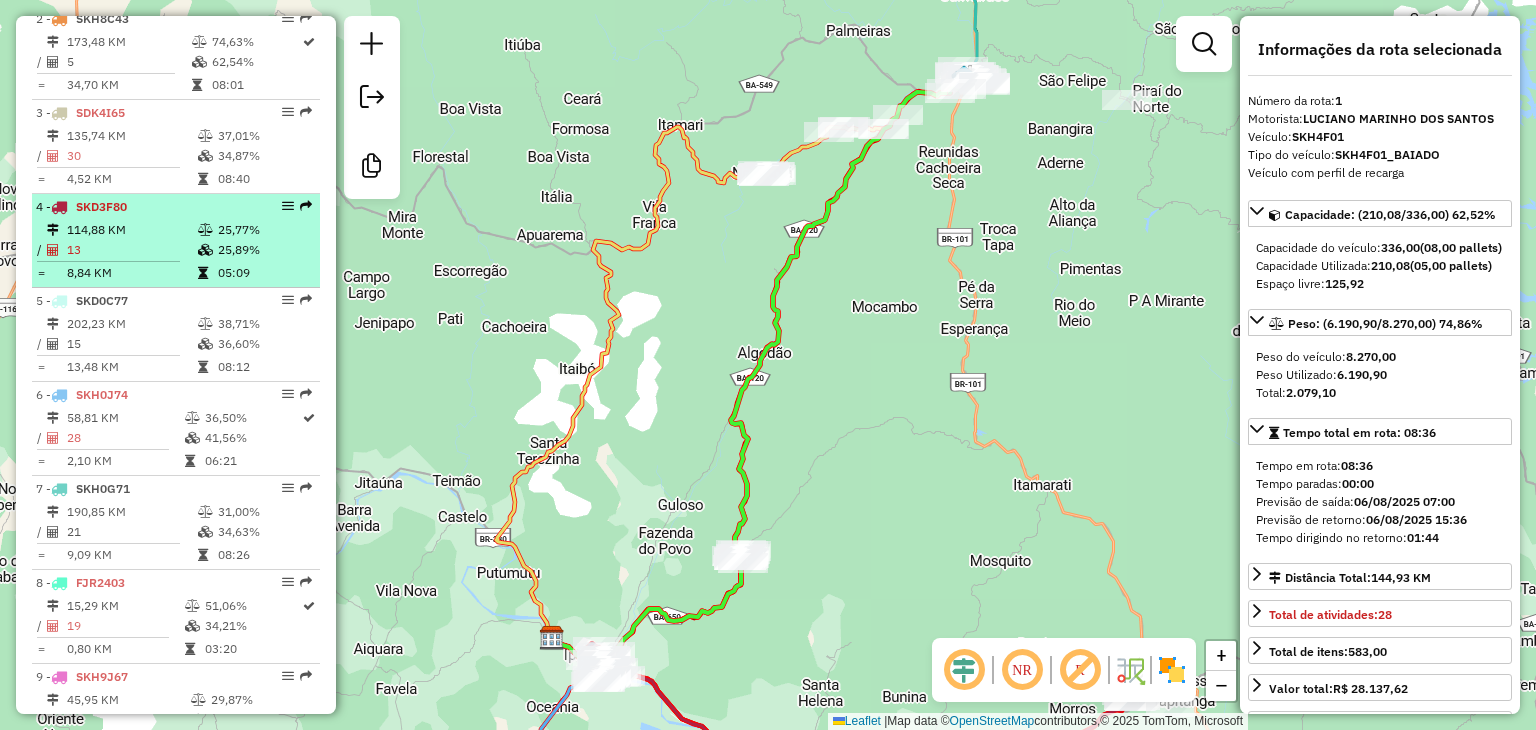 scroll, scrollTop: 893, scrollLeft: 0, axis: vertical 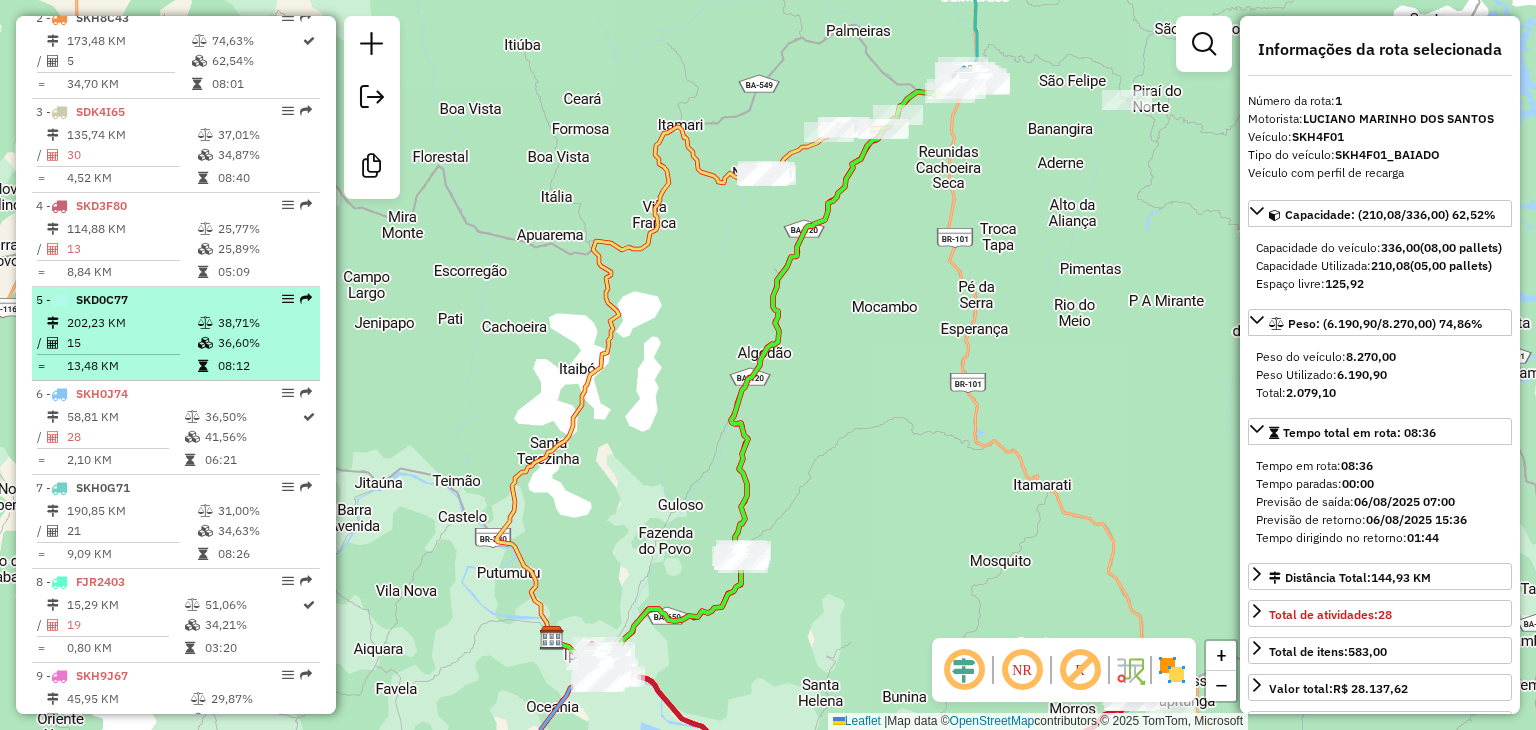 click on "202,23 KM" at bounding box center [131, 323] 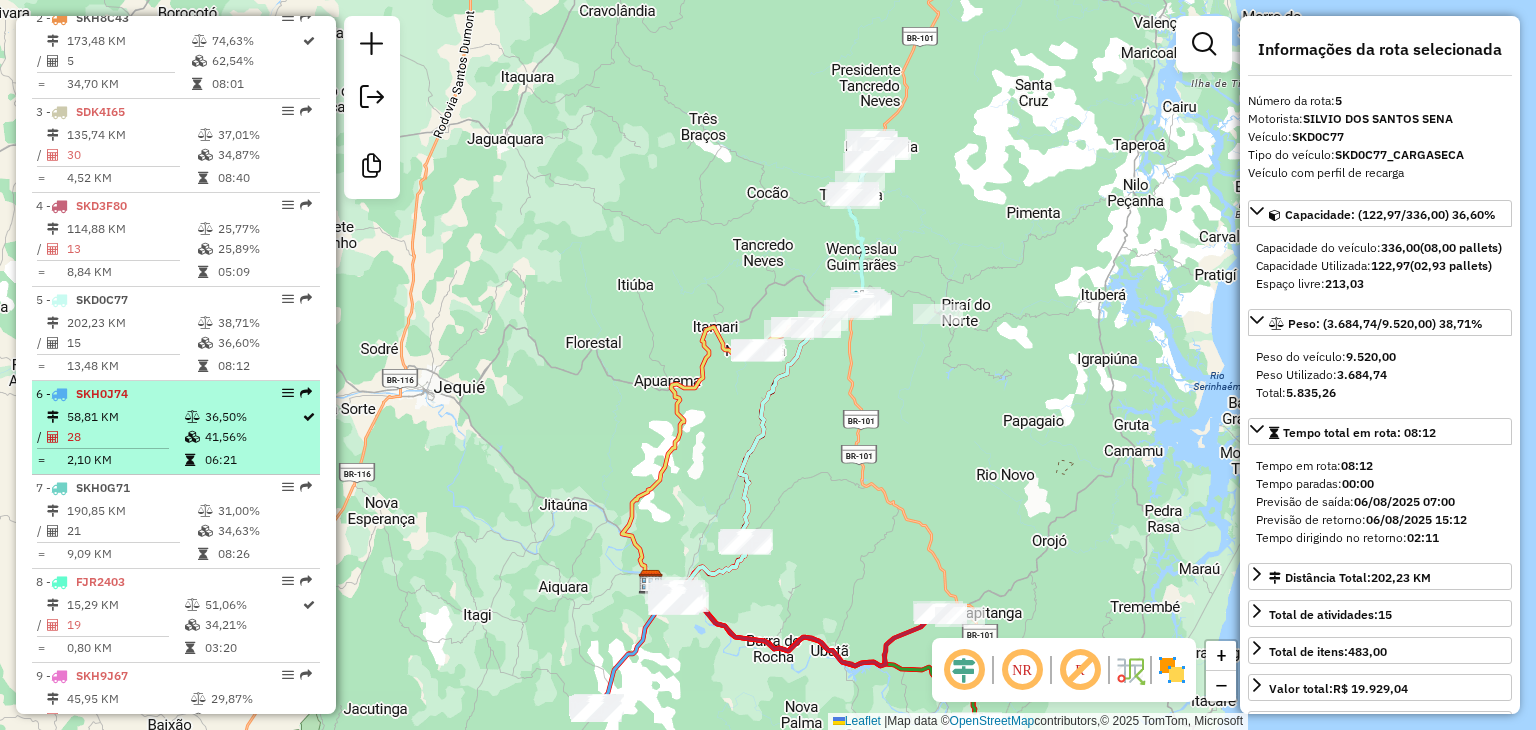click on "6 - 2589 - TRAILER DA DAYANE" at bounding box center [176, 428] 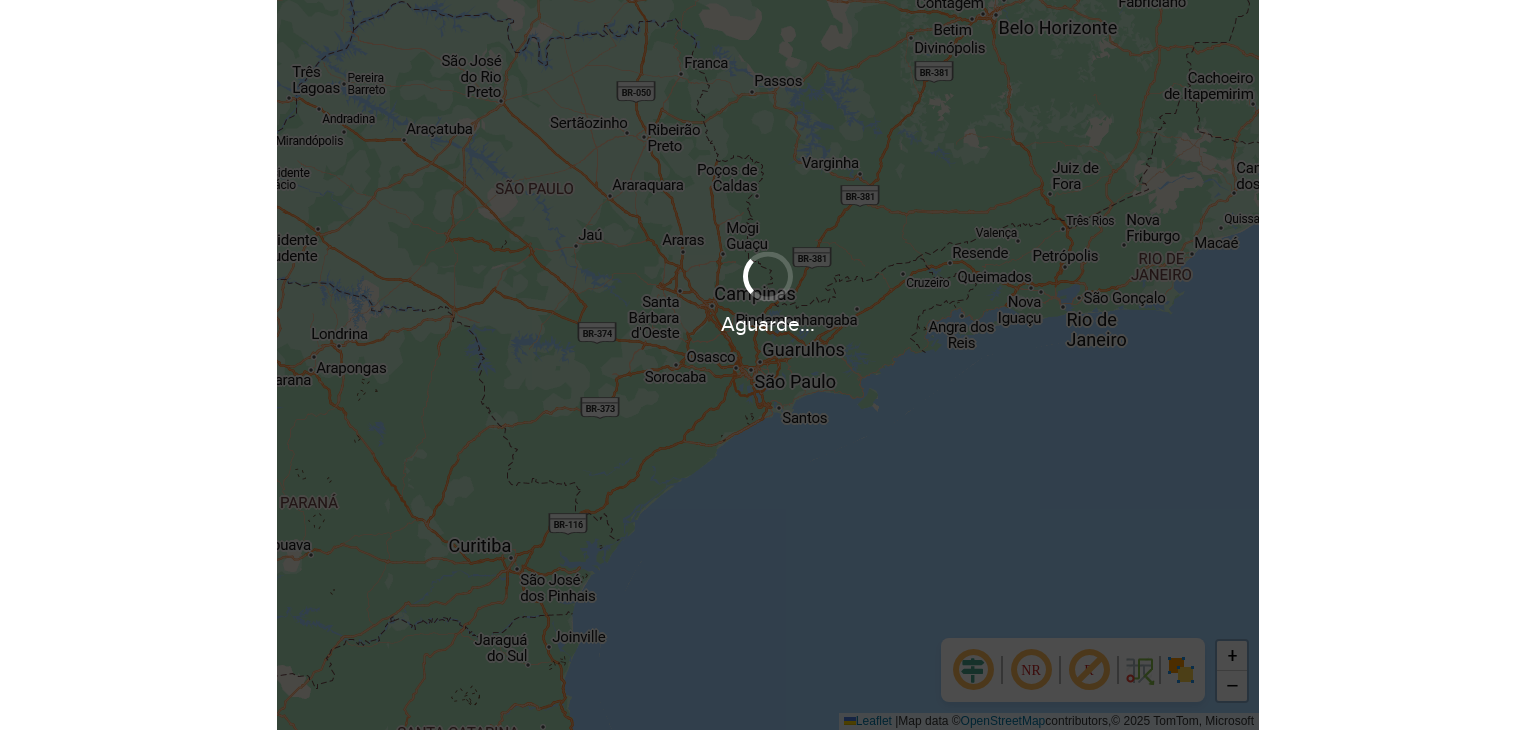 scroll, scrollTop: 0, scrollLeft: 0, axis: both 